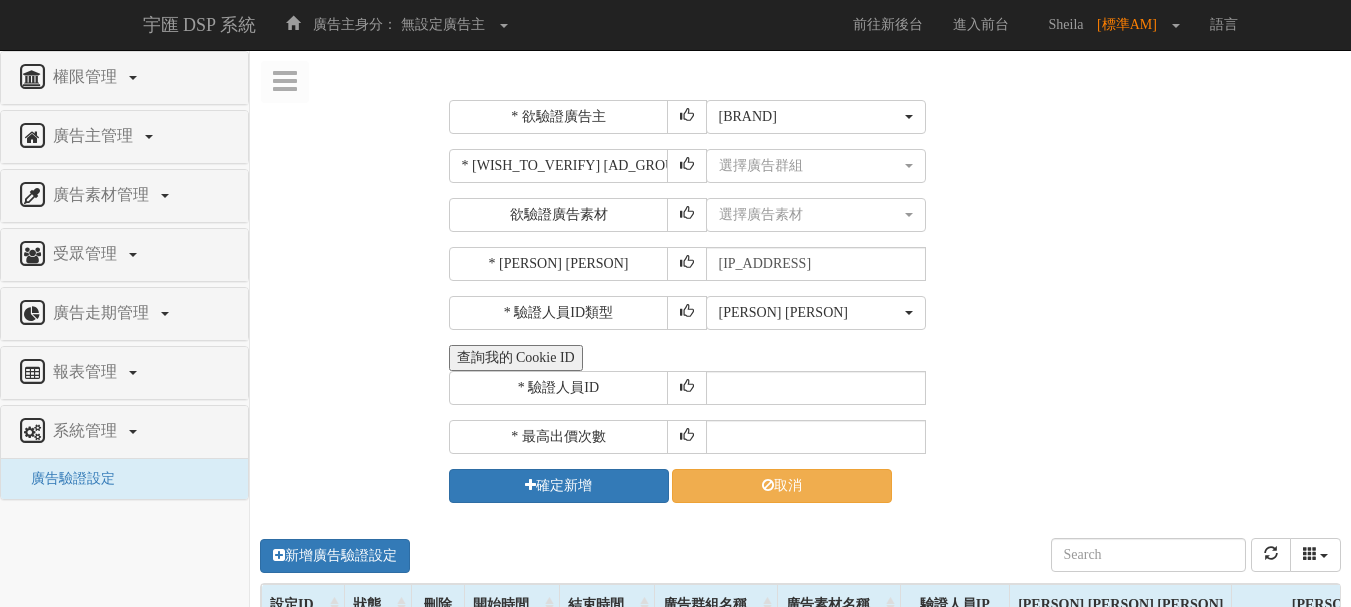 select on "[NUMBER]" 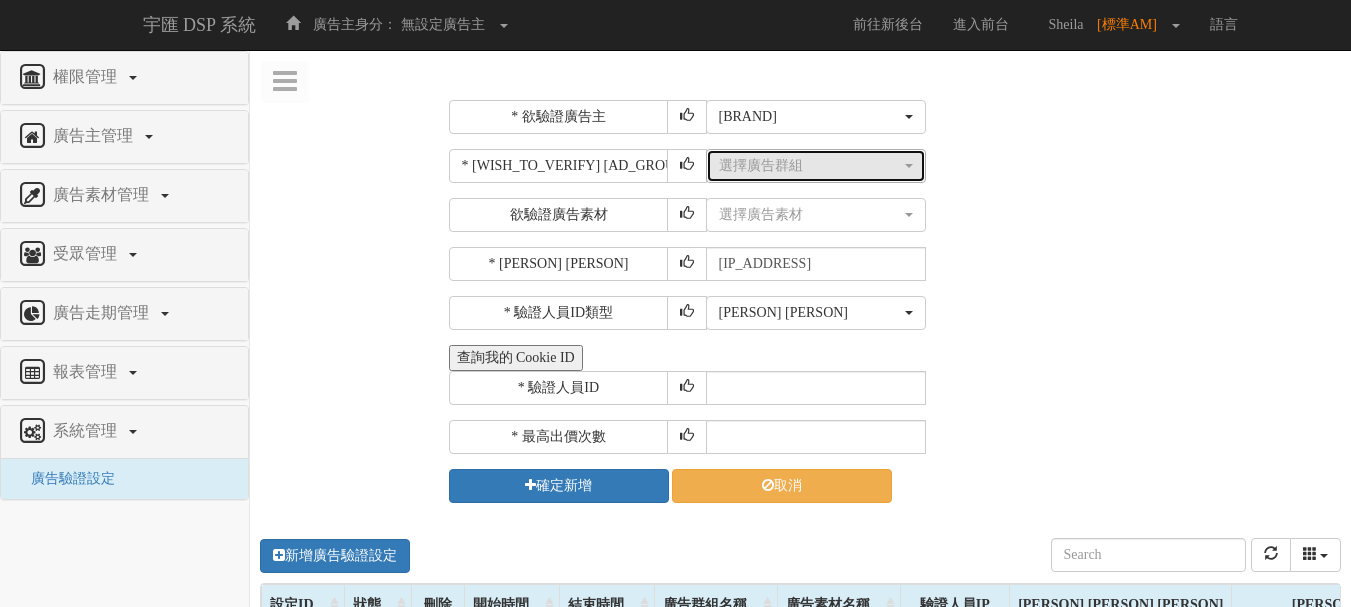 click on "選擇廣告群組" at bounding box center (810, 166) 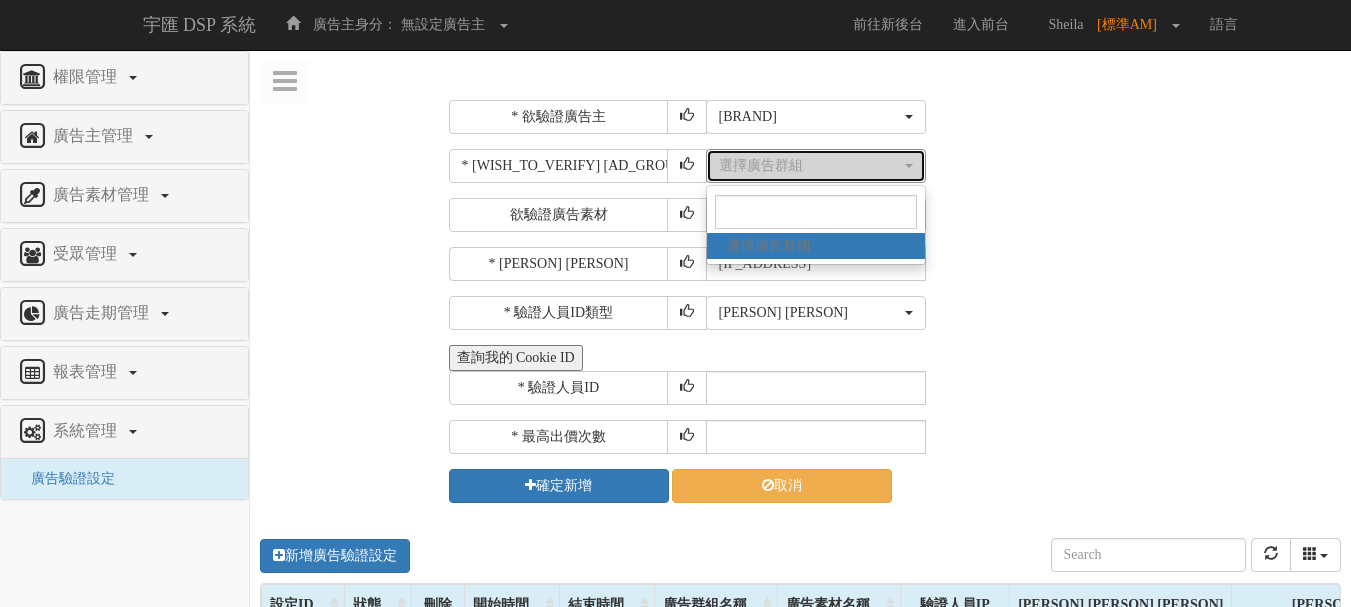click on "選擇廣告群組" at bounding box center [810, 166] 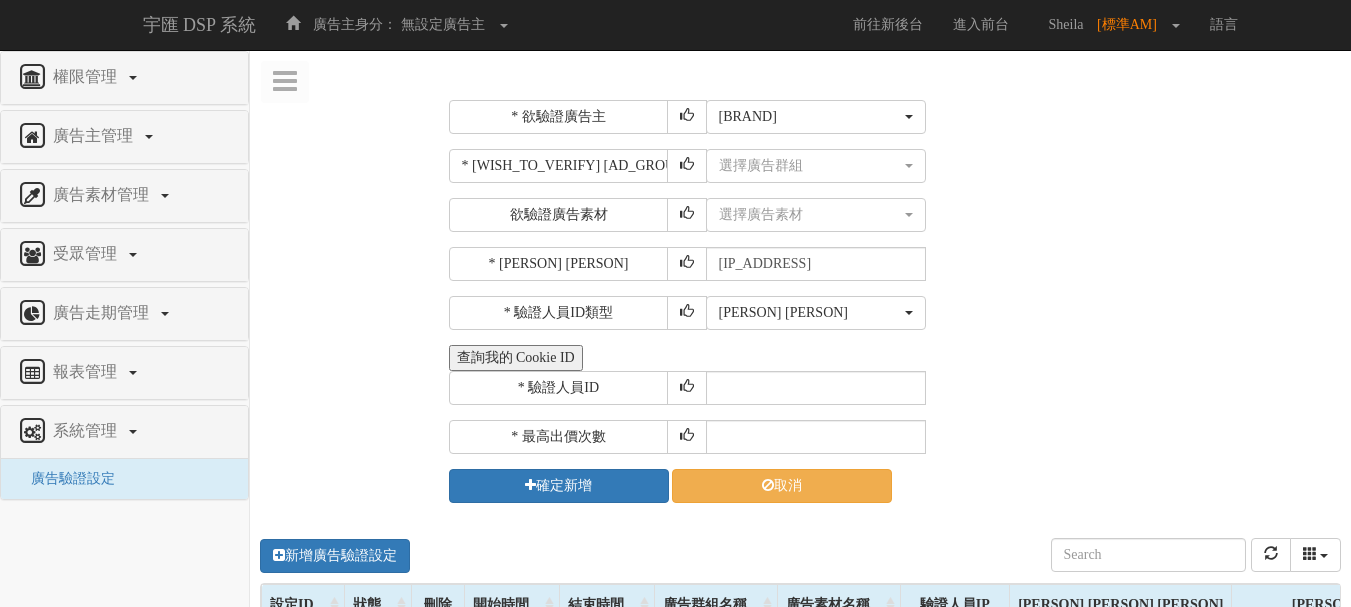 click on "選擇廣告素材 不指定素材 中原促銷版_250805_300_250 中原促銷版_250805_970_250 中原促銷版_250805_180_150 中原促銷版_250805_125_125 中原促銷版_250805_120_240 中原促銷版_250805_336_280 中原促銷版_250805_300_600 中原促銷版_250805_200_200 中原促銷版_250805_250_250 中原促銷版_250805_300_300 中原促銷版_250805_600_600 中原促銷版_250805_180_180 中原促銷版_250805_320_320 DODOMEN_250805_300_250 DODOMEN_250805_970_250 DODOMEN_250805_180_150 DODOMEN_250805_125_125 DODOMEN_250805_120_240 DODOMEN_250805_336_280 DODOMEN_250805_300_600 DODOMEN_250805_200_200 DODOMEN_250805_250_250 DODOMEN_250805_300_300 DODOMEN_250805_600_600 DODOMEN_250805_180_180 DODOMEN_250805_320_320 選擇廣告素材" at bounding box center [1021, 215] 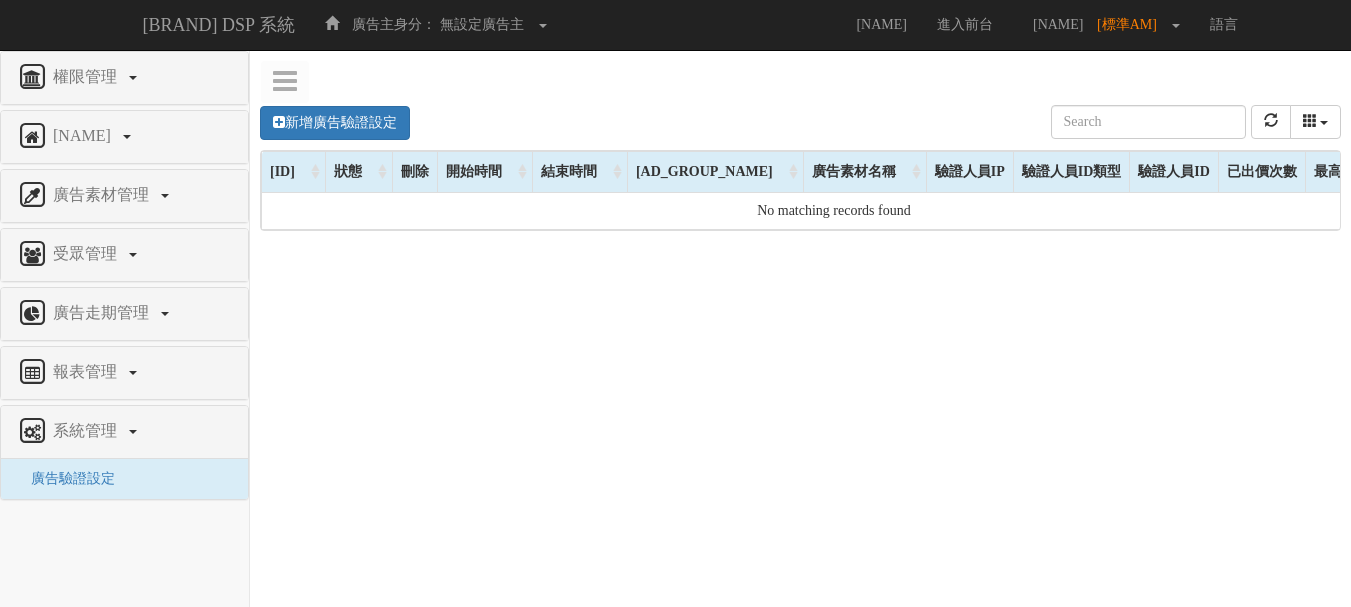 scroll, scrollTop: 0, scrollLeft: 0, axis: both 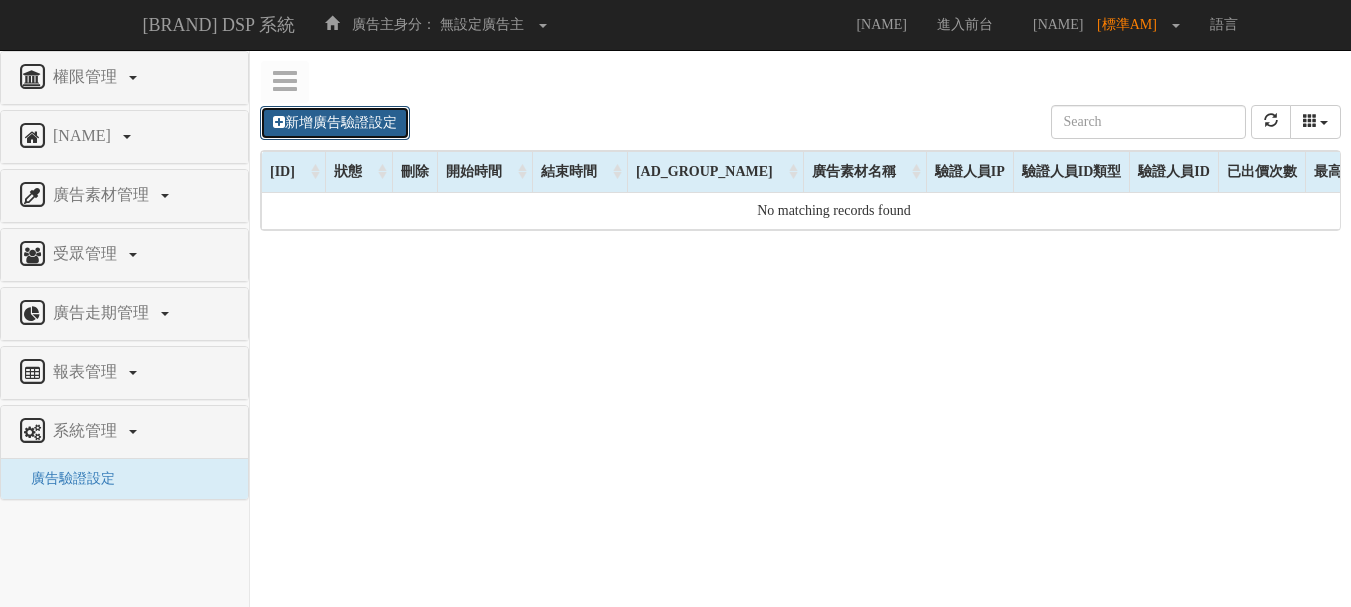 click on "新增廣告驗證設定" at bounding box center [335, 123] 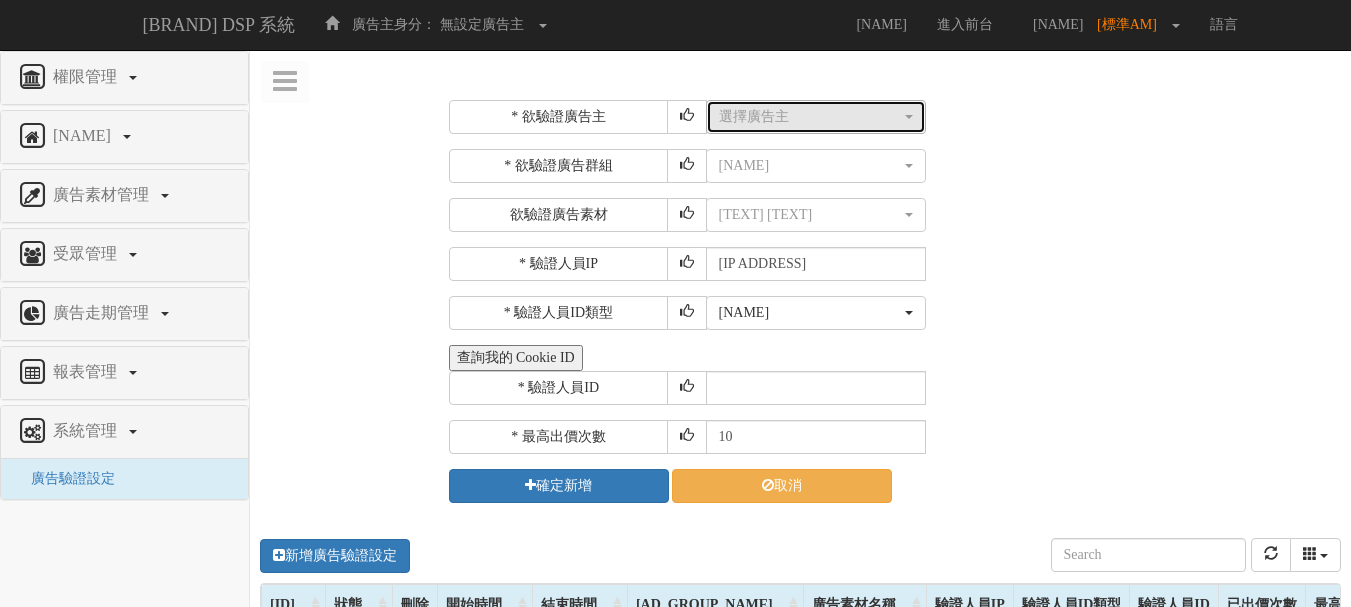 click on "選擇廣告主" at bounding box center (810, 117) 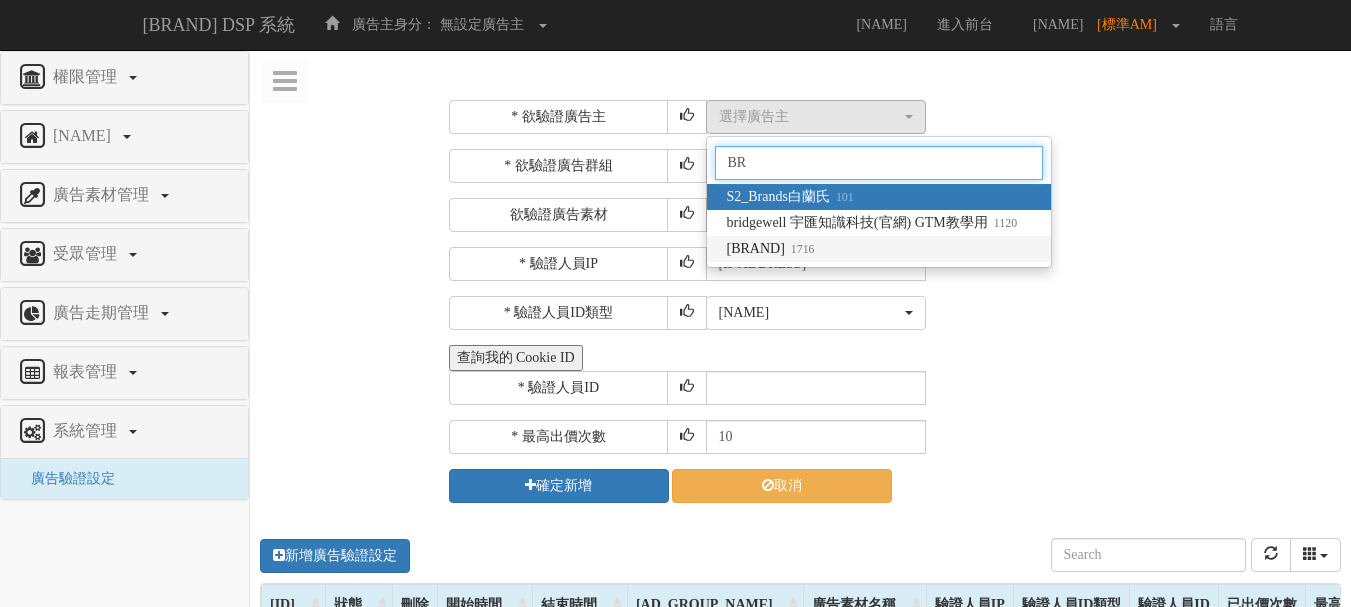 type on "BR" 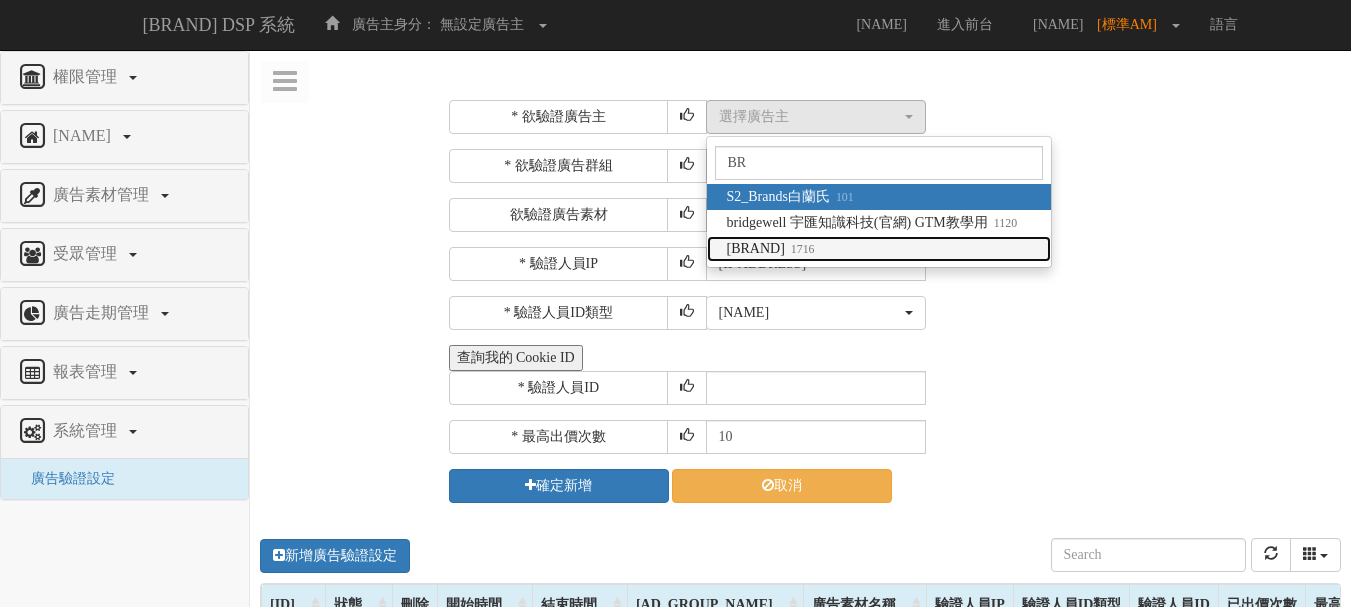 click on "[NUMBER]" at bounding box center [800, 249] 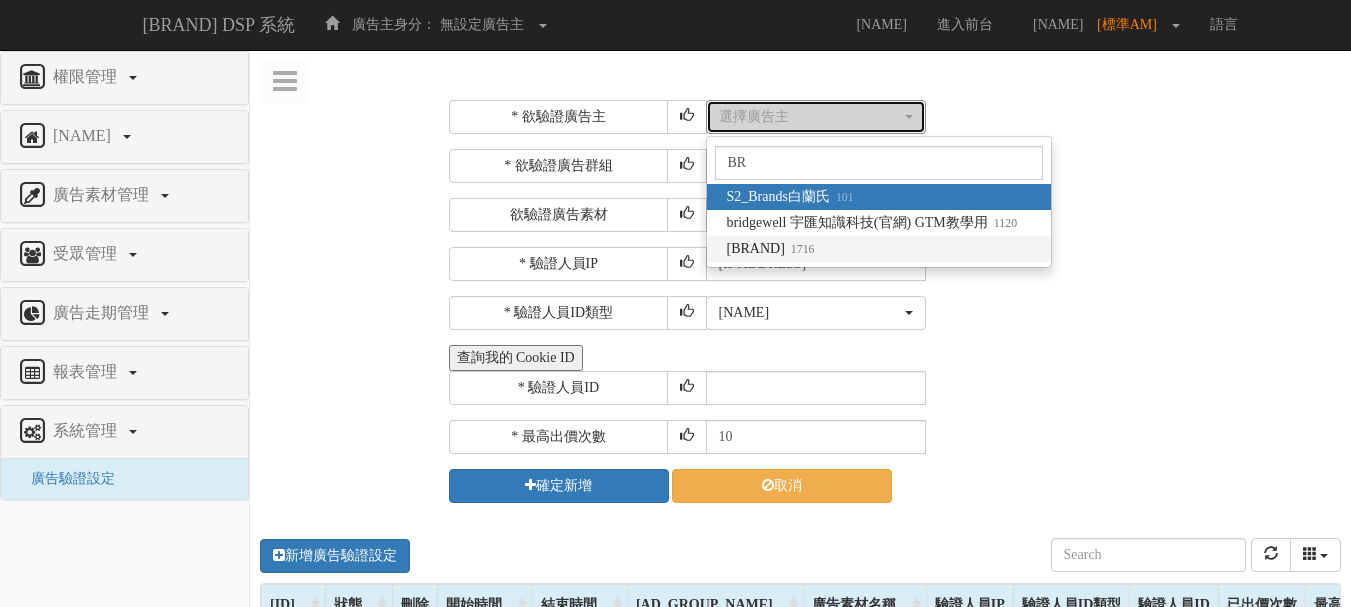 select on "[NUMBER]" 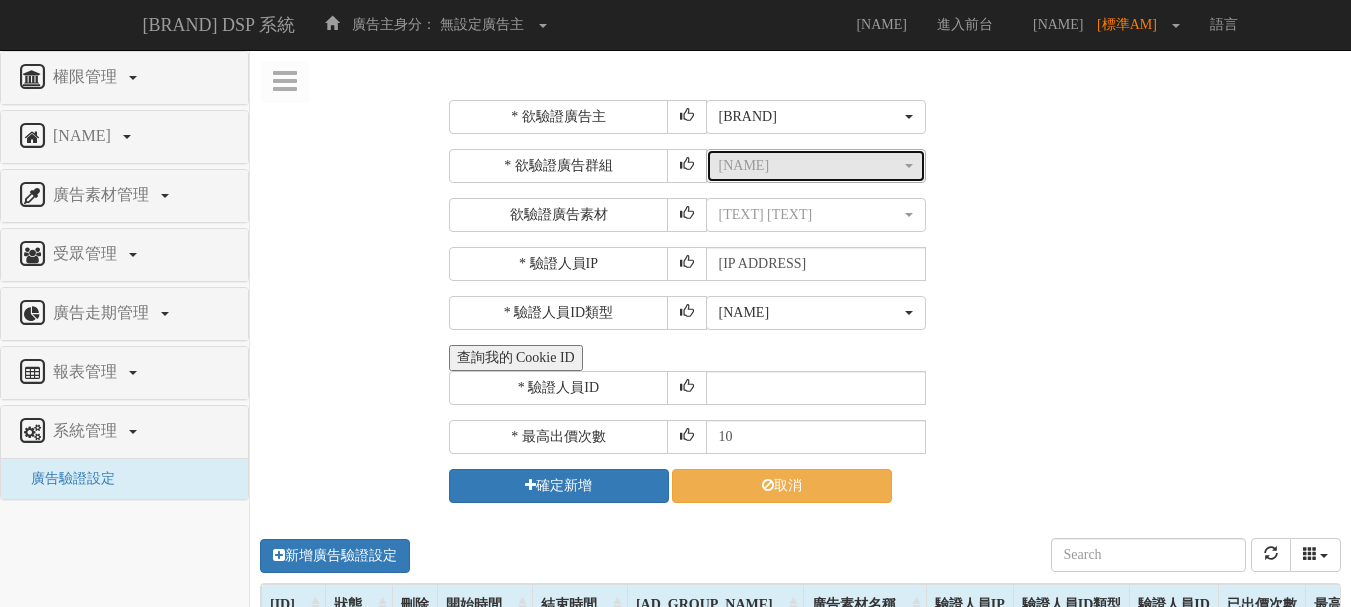 click on "選擇廣告群組" at bounding box center [810, 166] 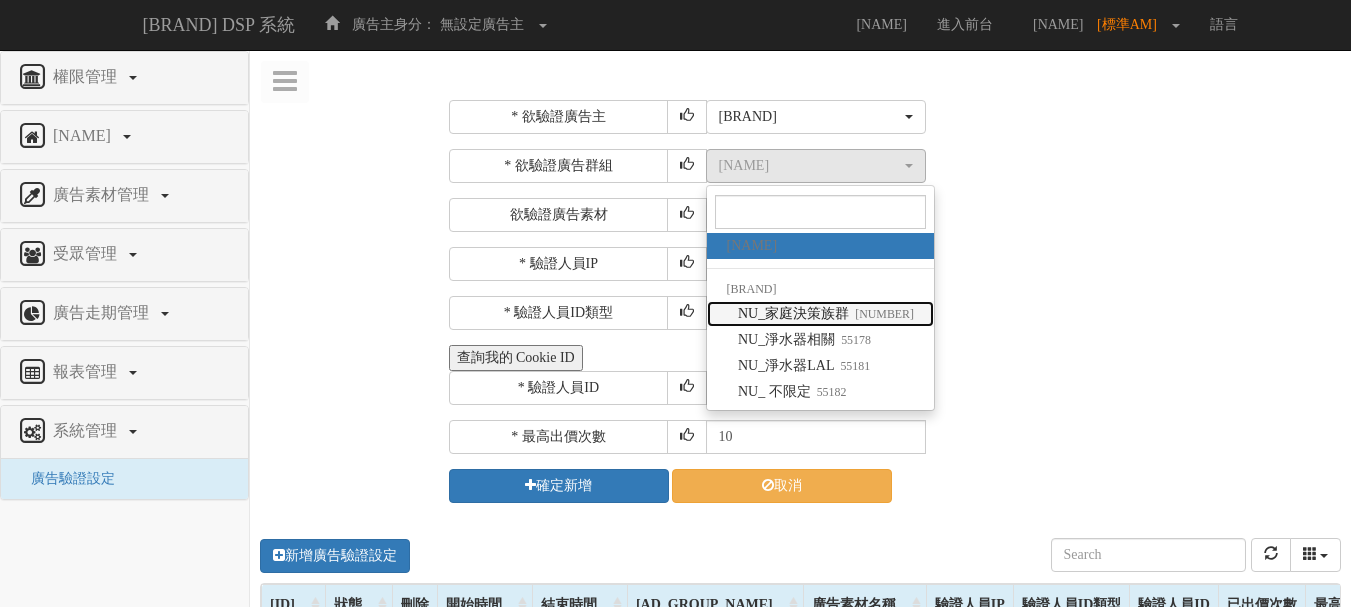 click on "NU_家庭決策族群 55177" at bounding box center (826, 314) 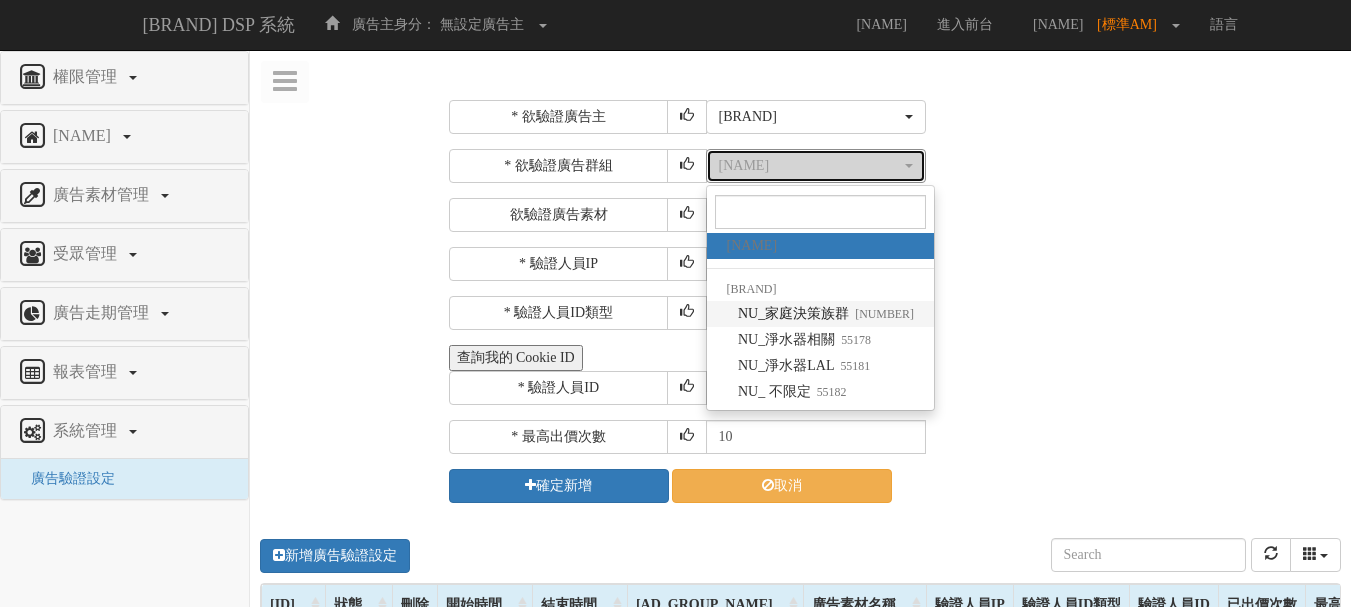 select on "[NUMBER]" 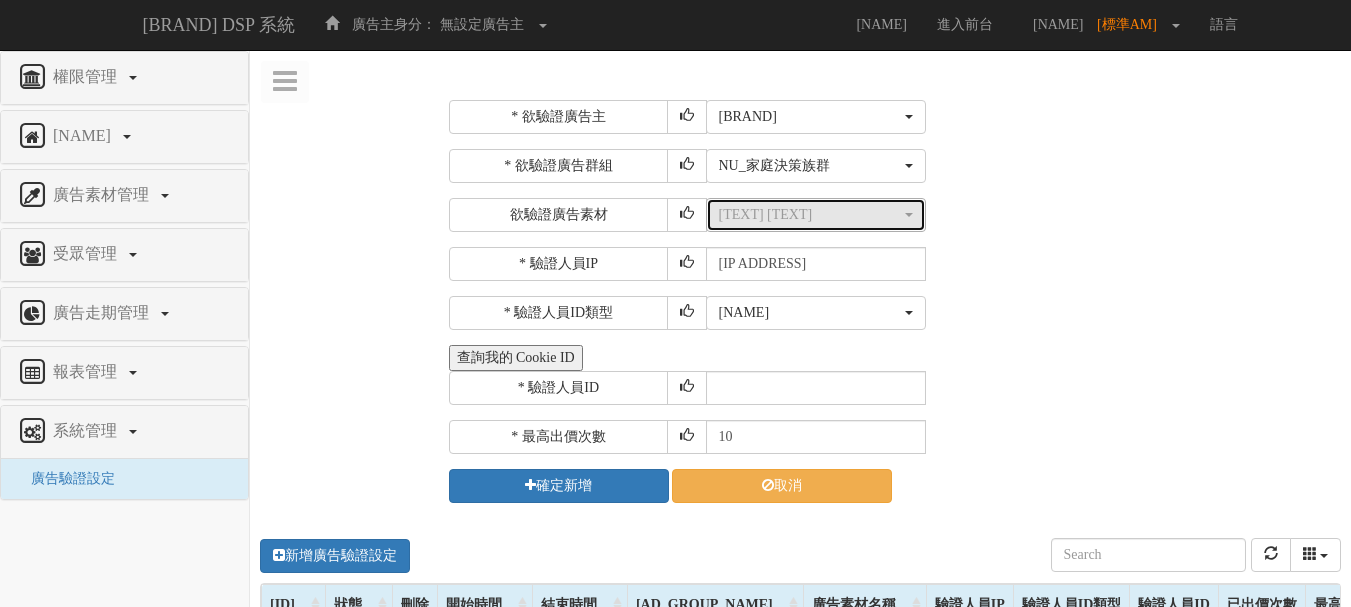 click on "選擇廣告素材" at bounding box center [810, 215] 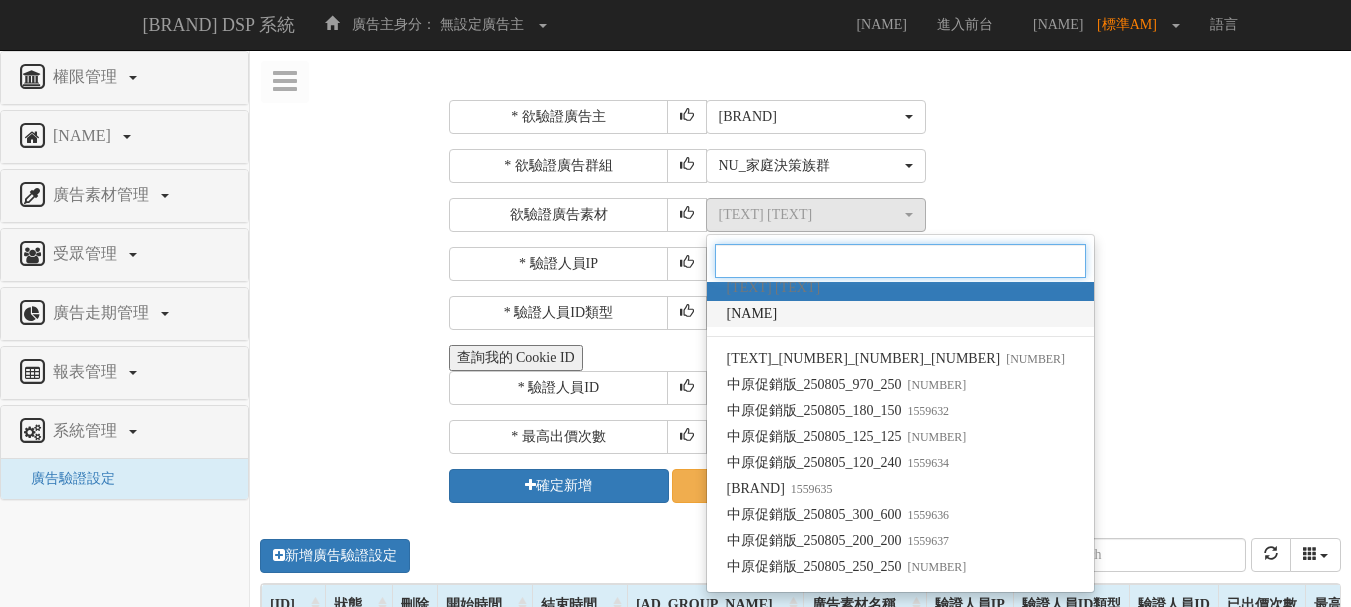scroll, scrollTop: 0, scrollLeft: 0, axis: both 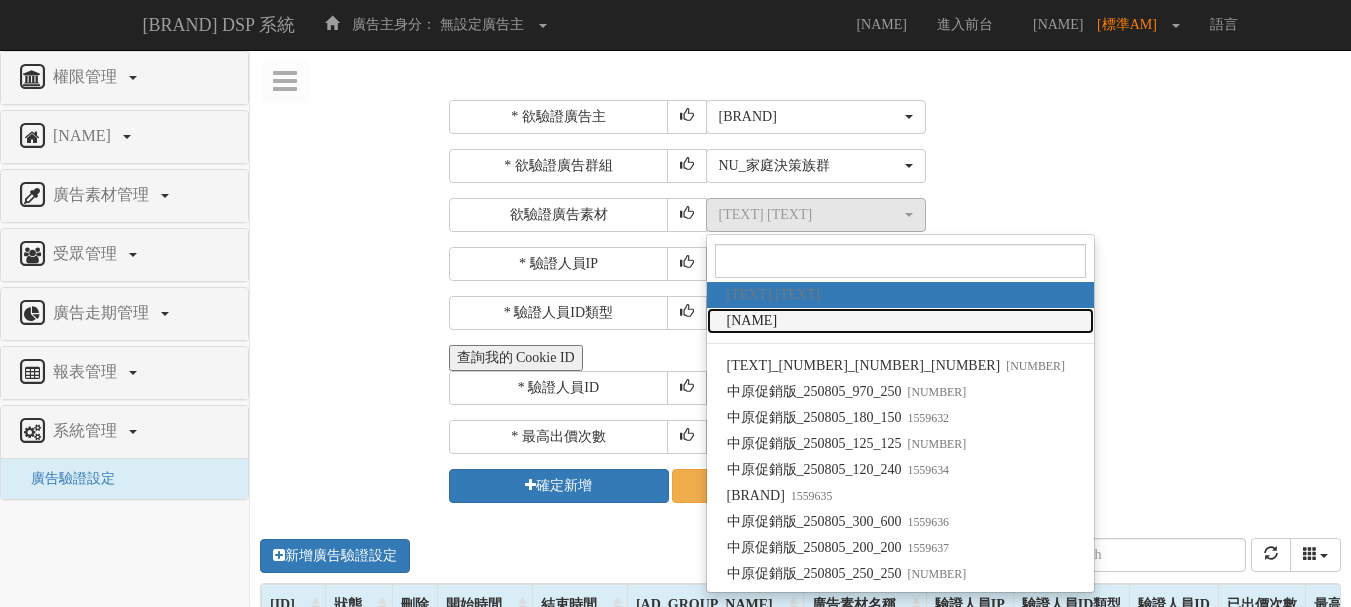 click on "不指定素材" at bounding box center (901, 321) 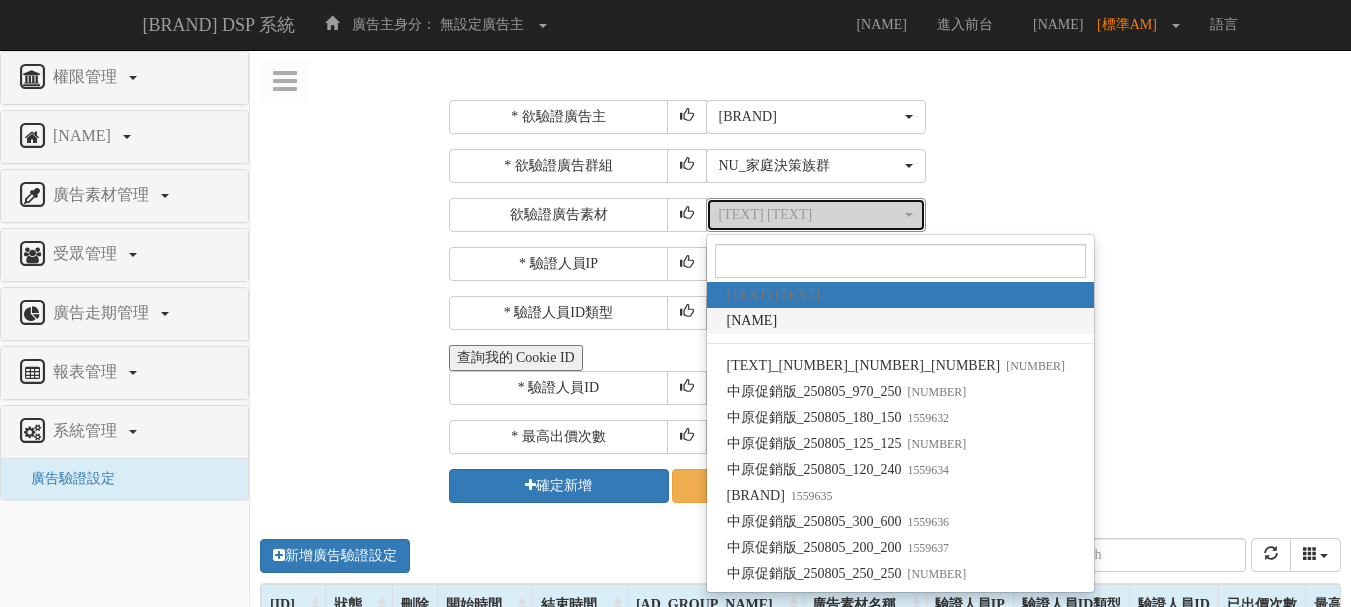 select on "-1" 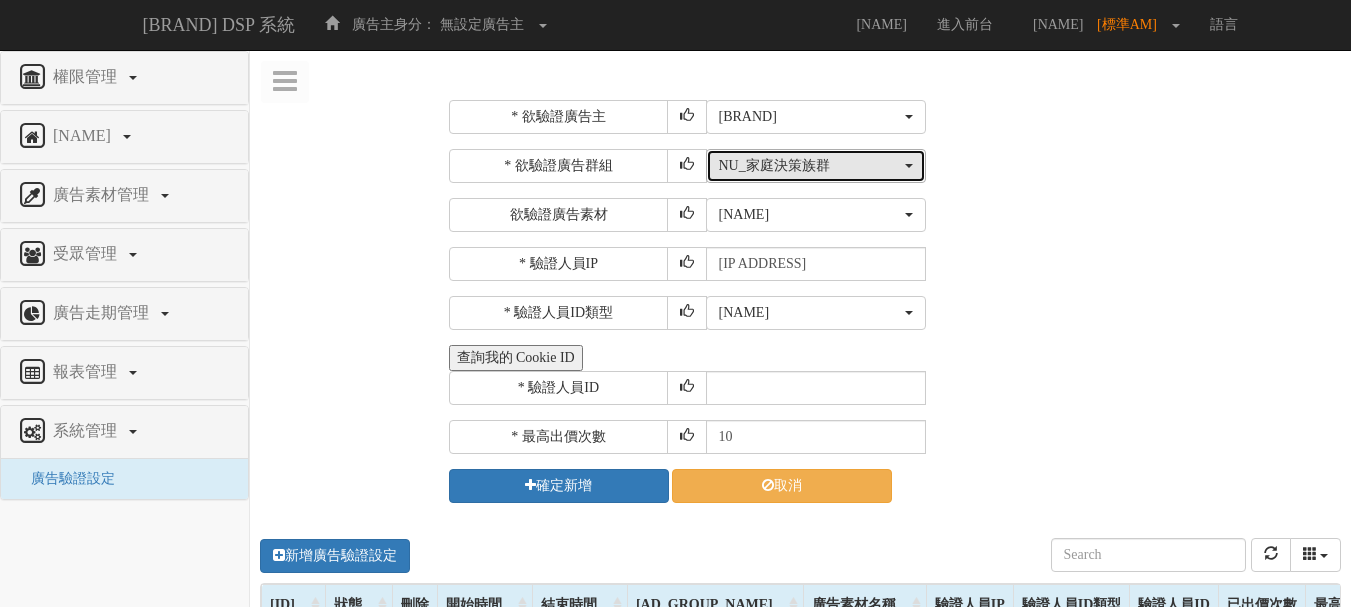 click on "NU_家庭決策族群" at bounding box center (810, 166) 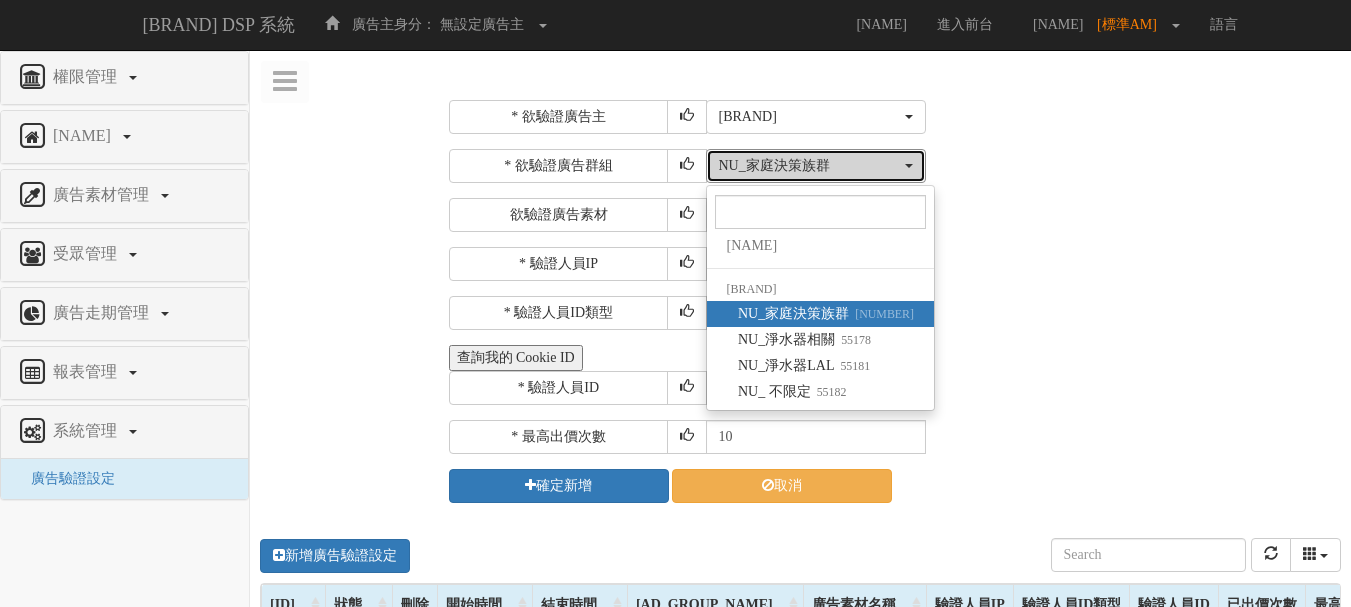 click on "NU_家庭決策族群" at bounding box center (810, 166) 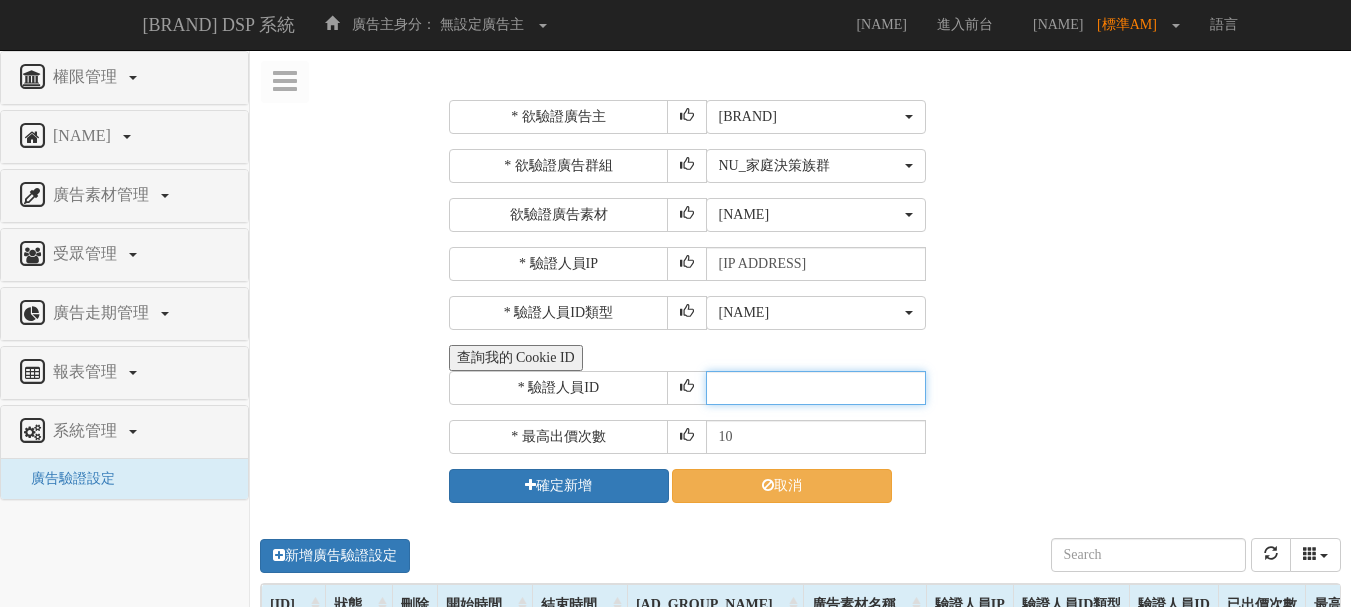 click at bounding box center (816, 388) 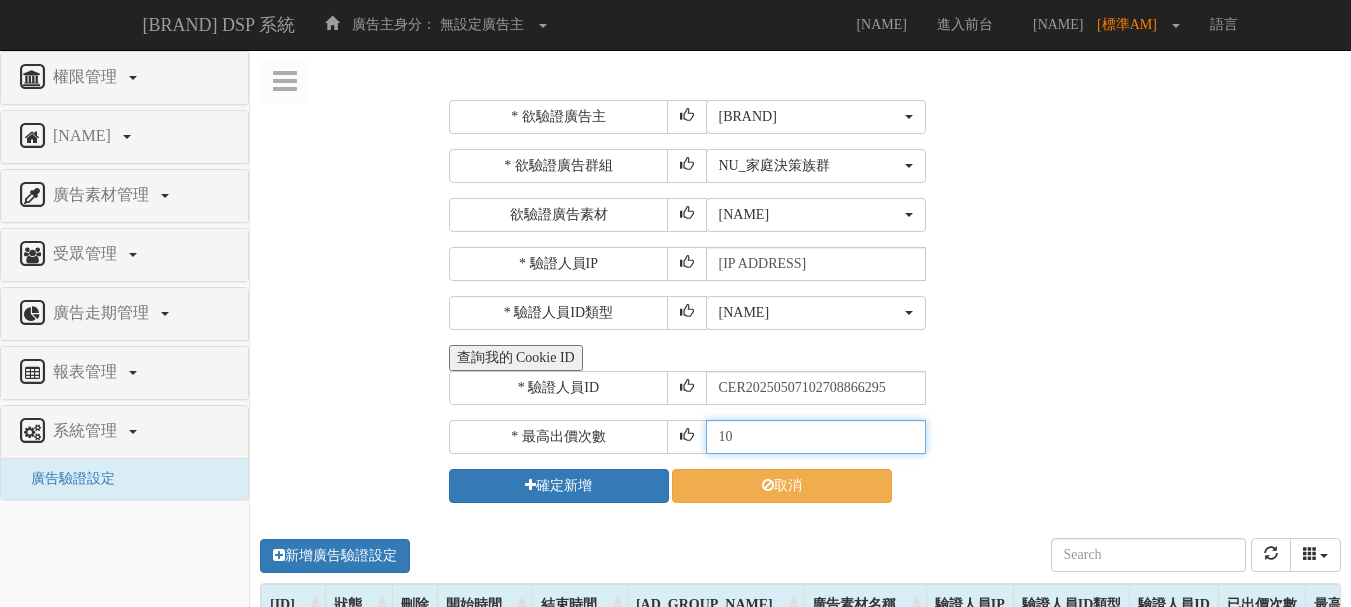 drag, startPoint x: 751, startPoint y: 439, endPoint x: 638, endPoint y: 418, distance: 114.93476 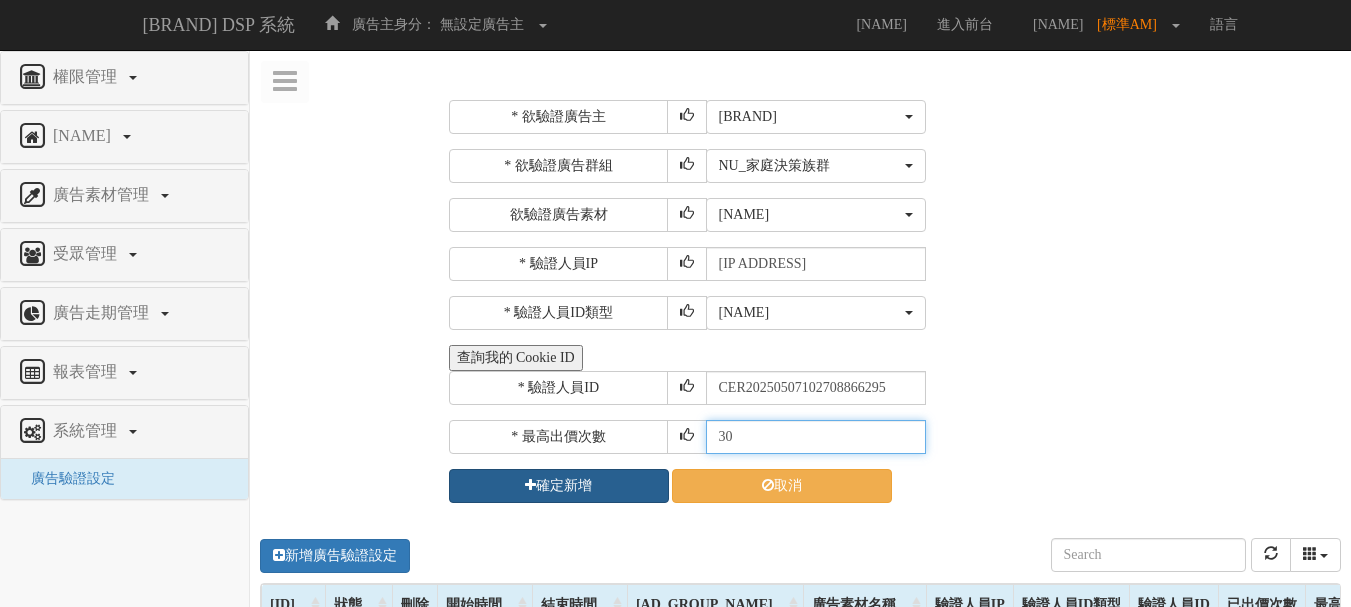 type on "30" 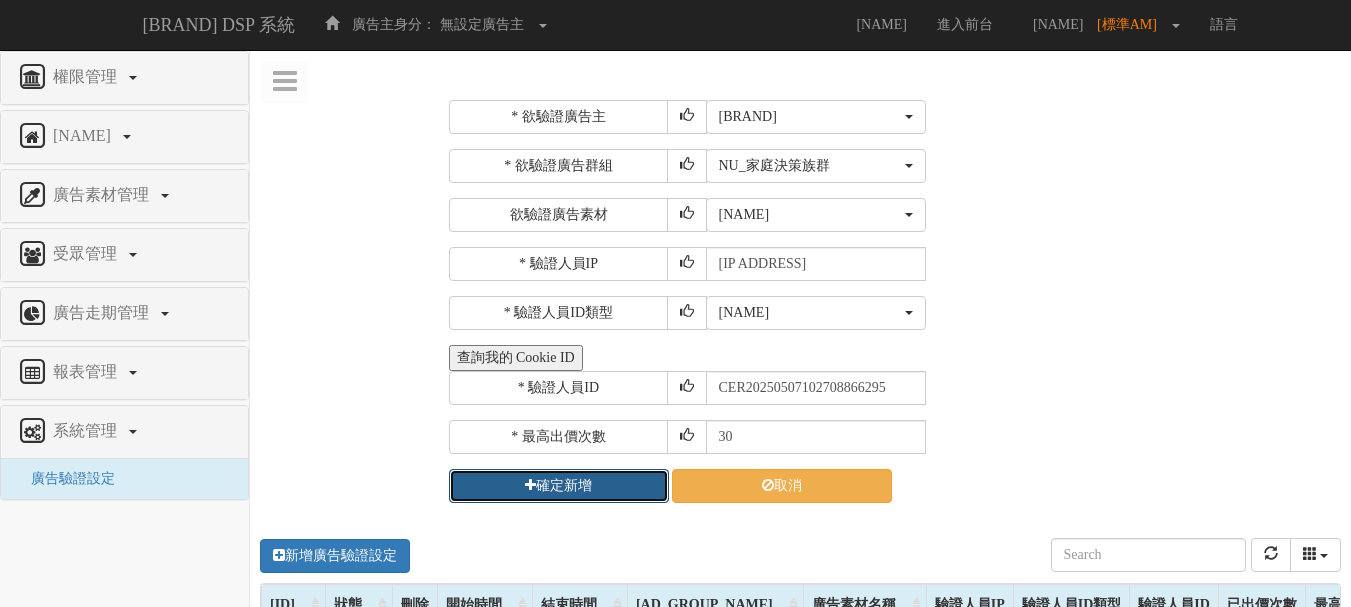 click on "確定新增" at bounding box center (559, 486) 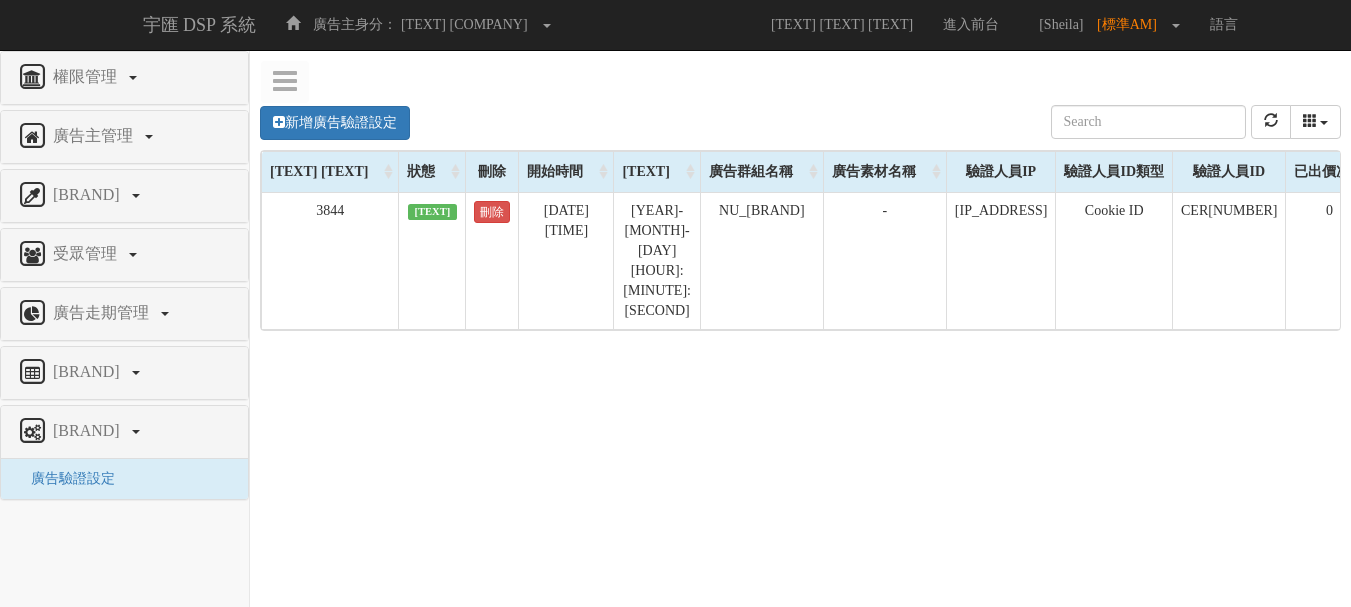 scroll, scrollTop: 0, scrollLeft: 0, axis: both 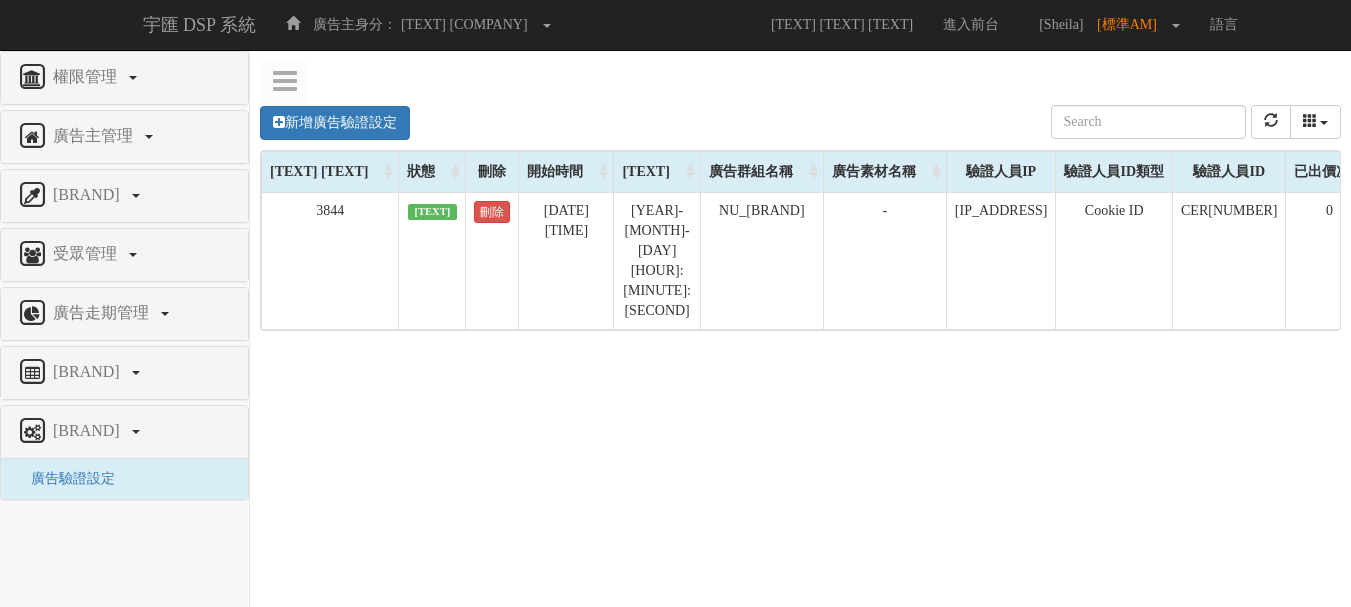 drag, startPoint x: 1045, startPoint y: 265, endPoint x: 1244, endPoint y: 273, distance: 199.16074 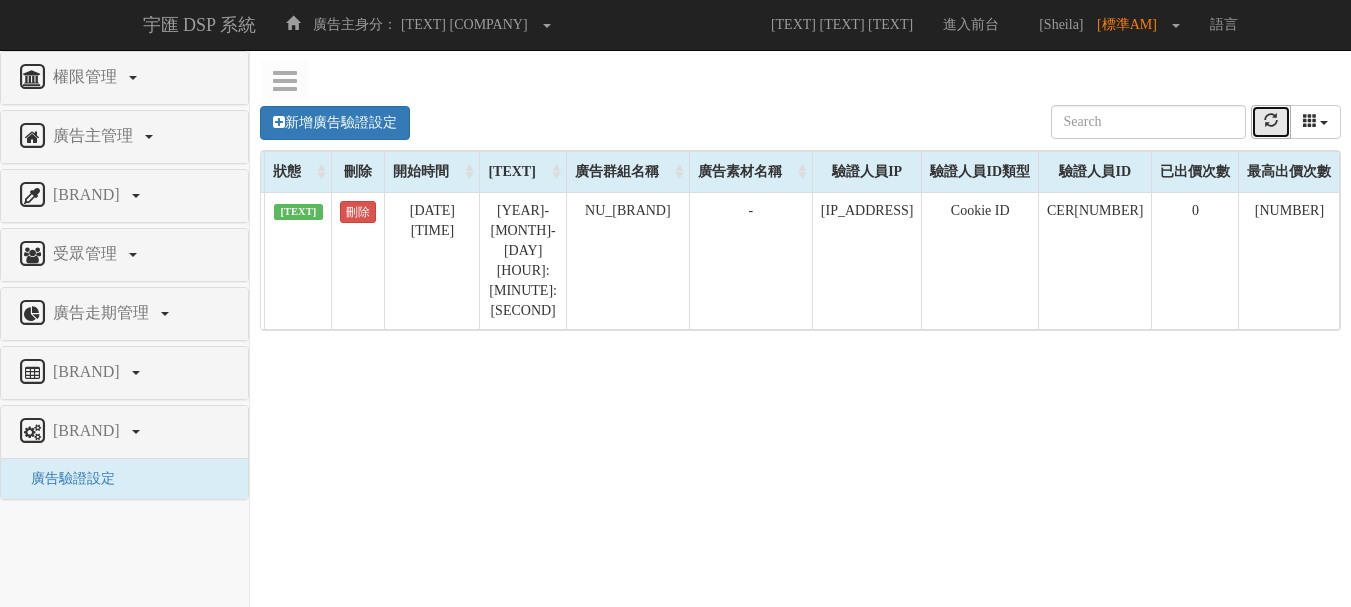 click at bounding box center [1271, 120] 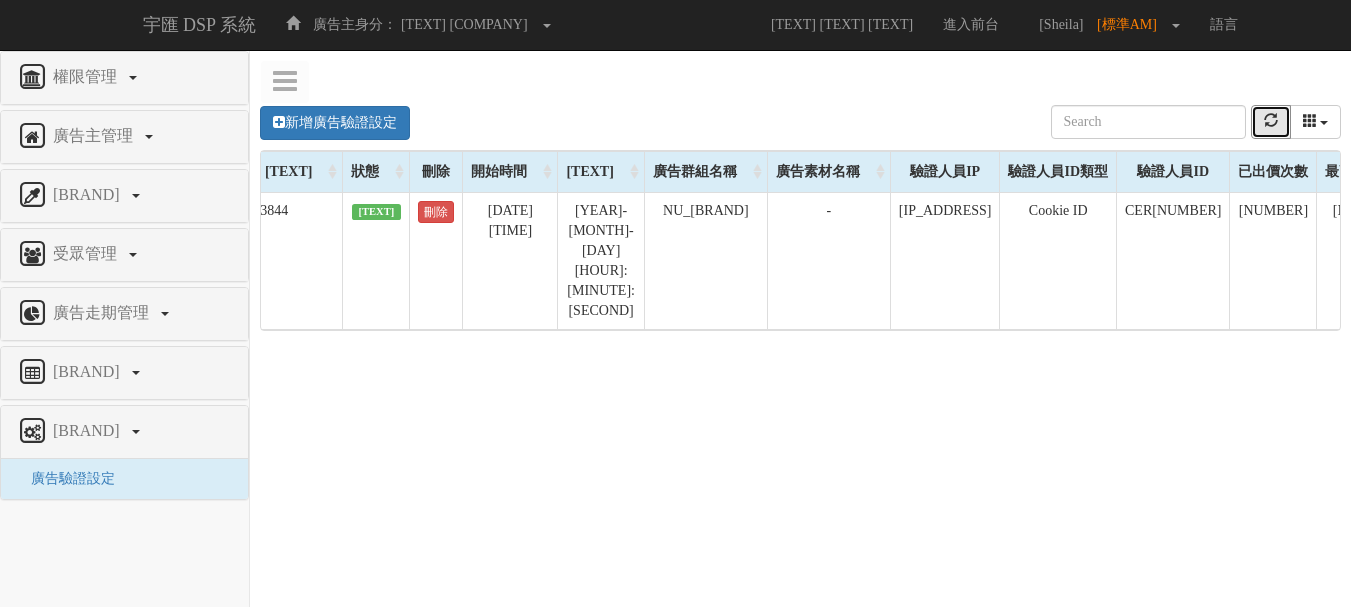 scroll, scrollTop: 0, scrollLeft: 4, axis: horizontal 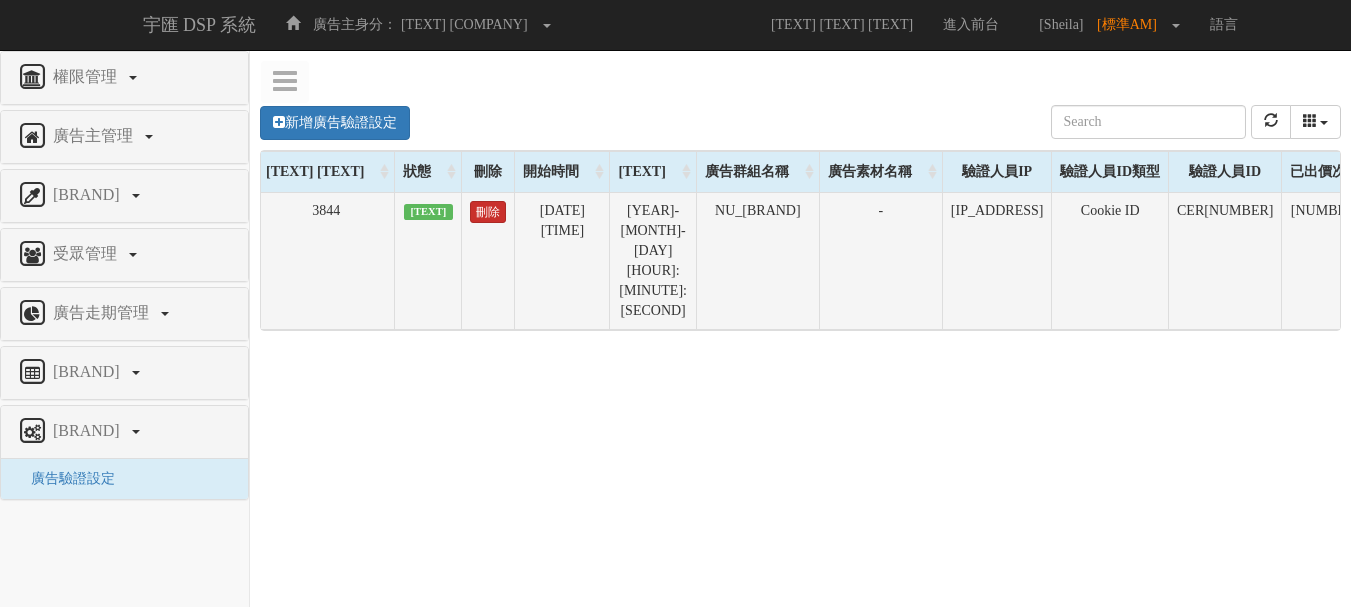 click on "刪除" at bounding box center [488, 212] 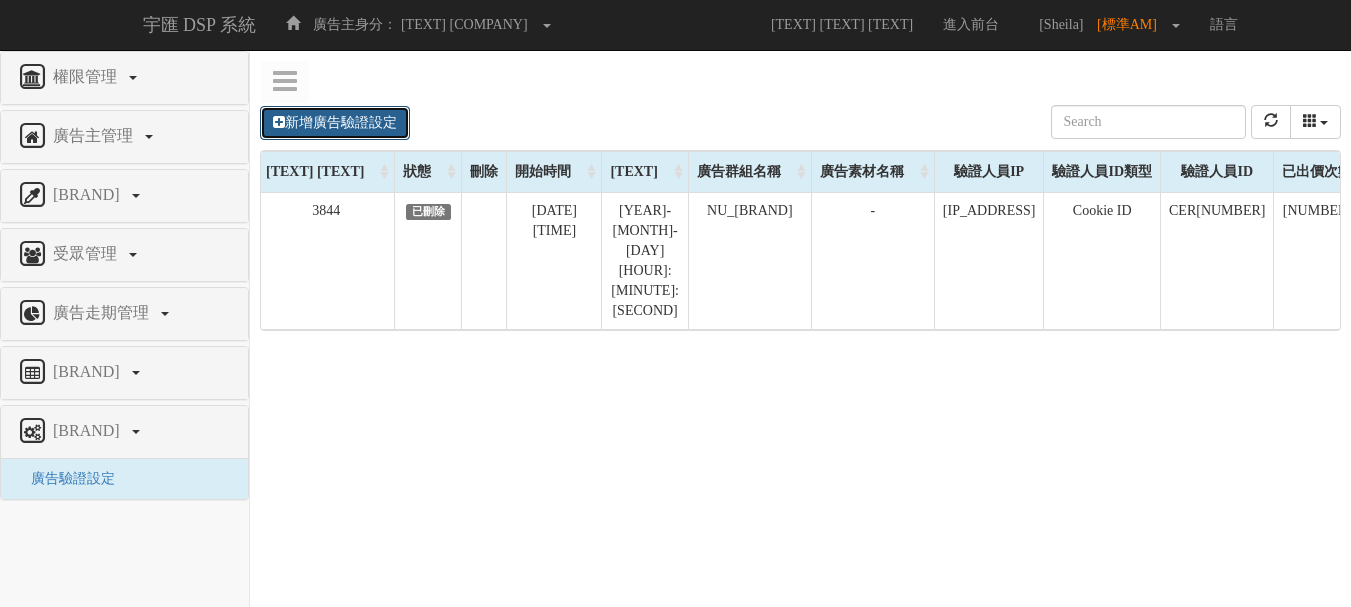 click on "新增廣告驗證設定" at bounding box center (335, 123) 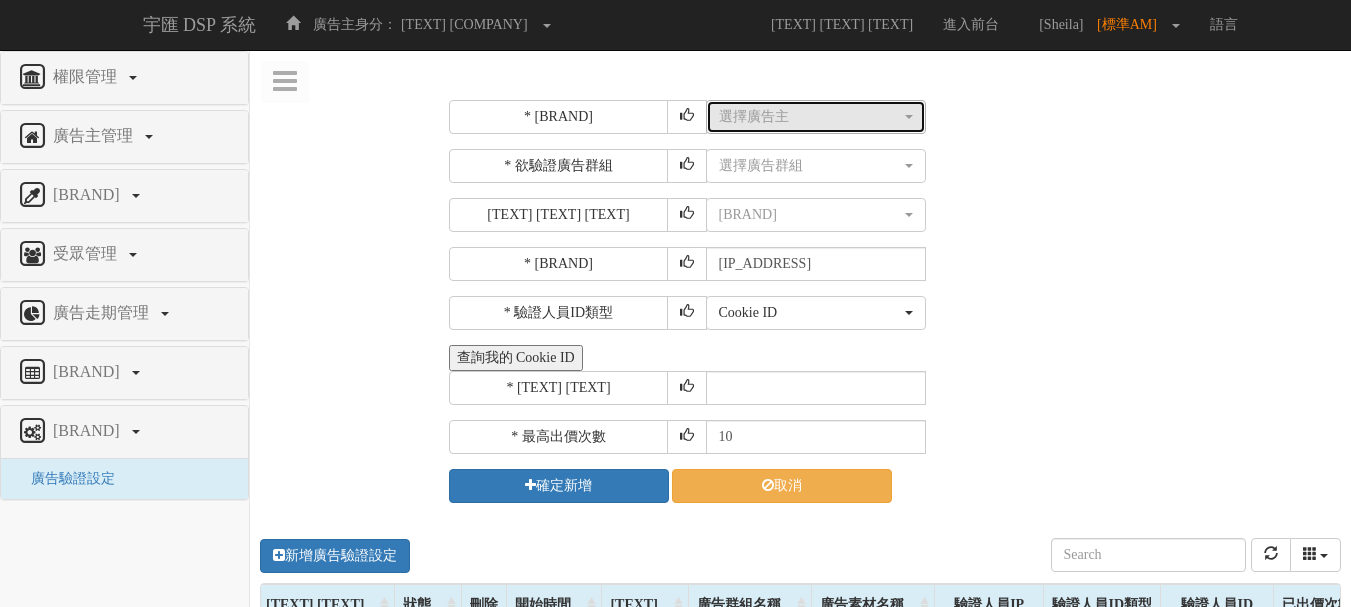 click on "選擇廣告主" at bounding box center (810, 117) 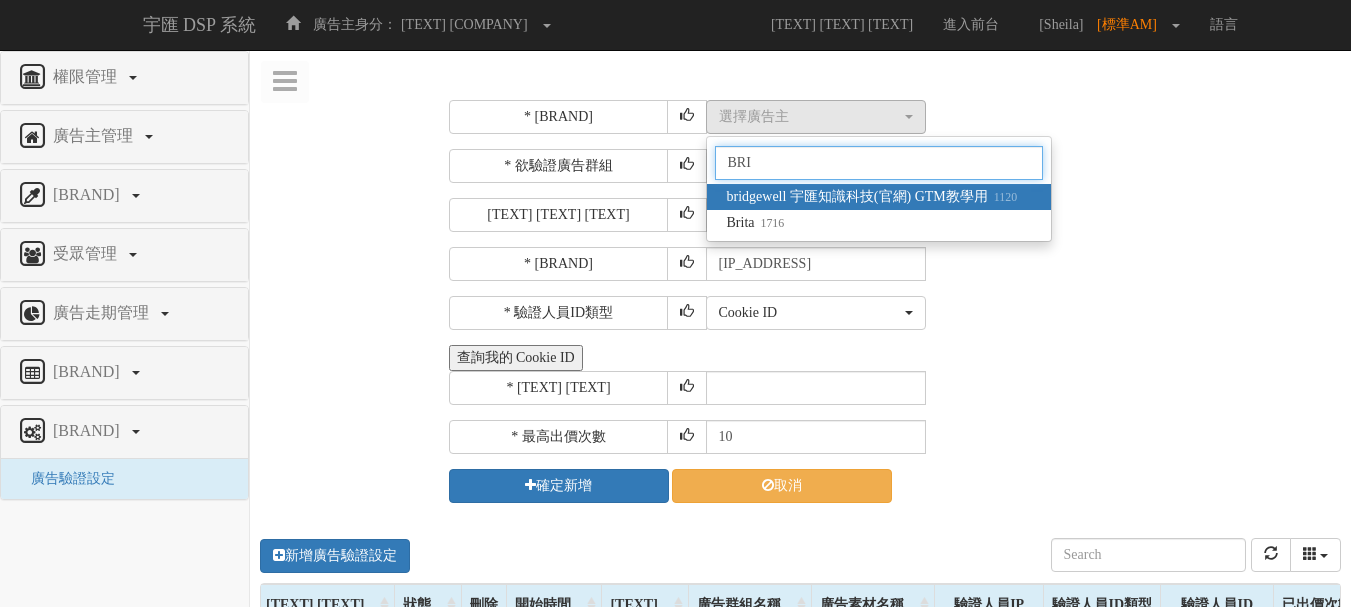 type on "BRI" 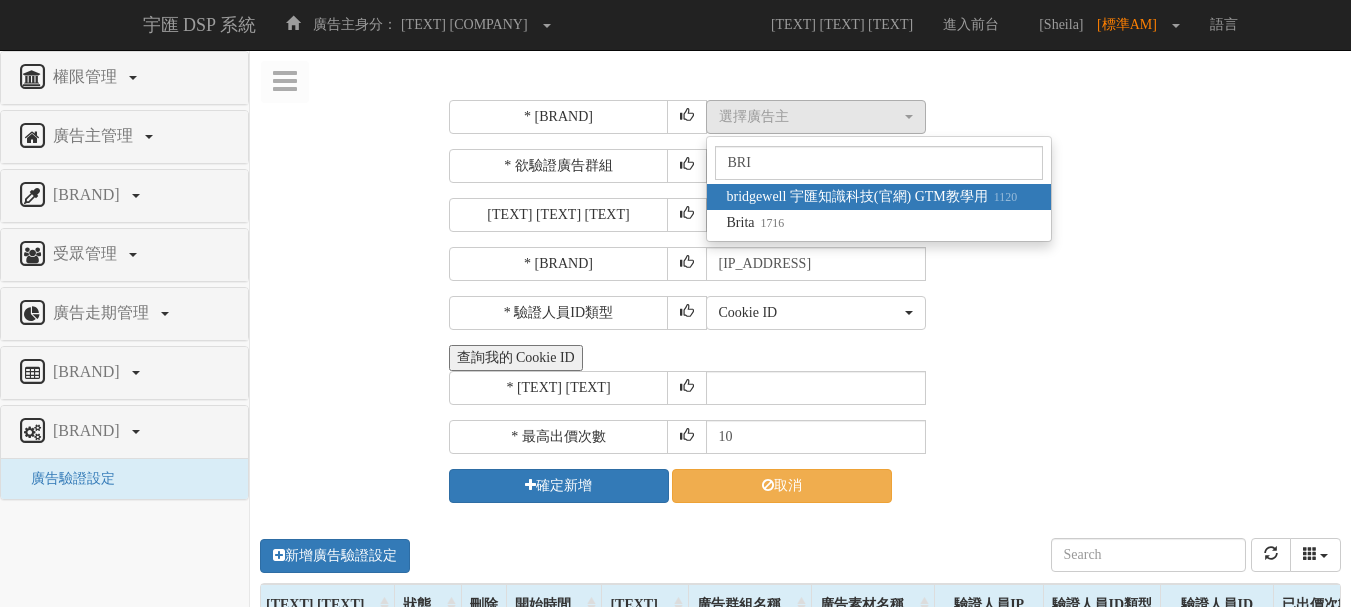 click on "bridgewell 宇匯知識科技(官網) GTM教學用 1120" at bounding box center [879, 197] 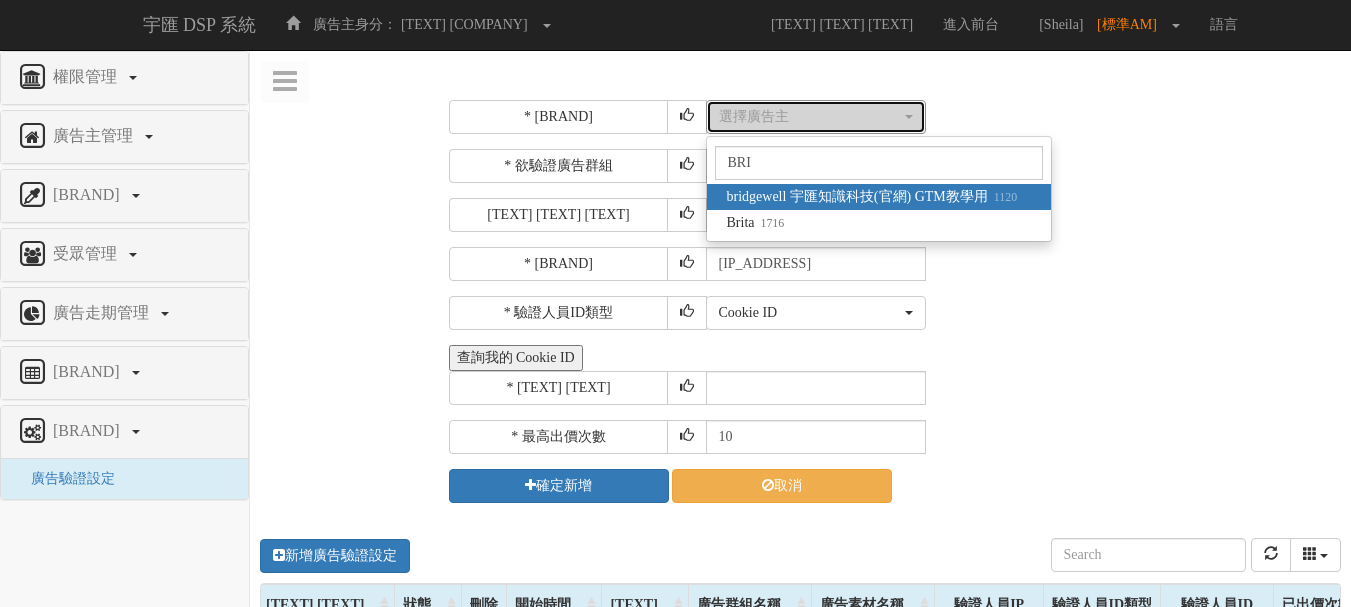 select on "1120" 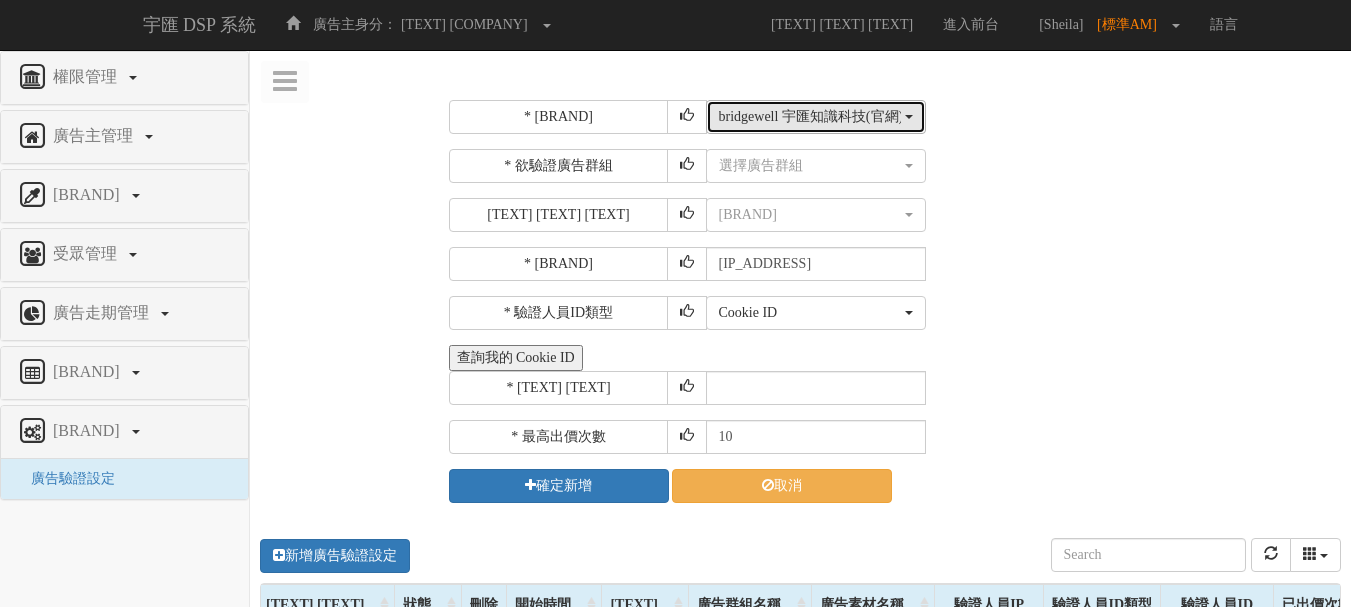 click on "bridgewell 宇匯知識科技(官網) GTM教學用" at bounding box center (810, 117) 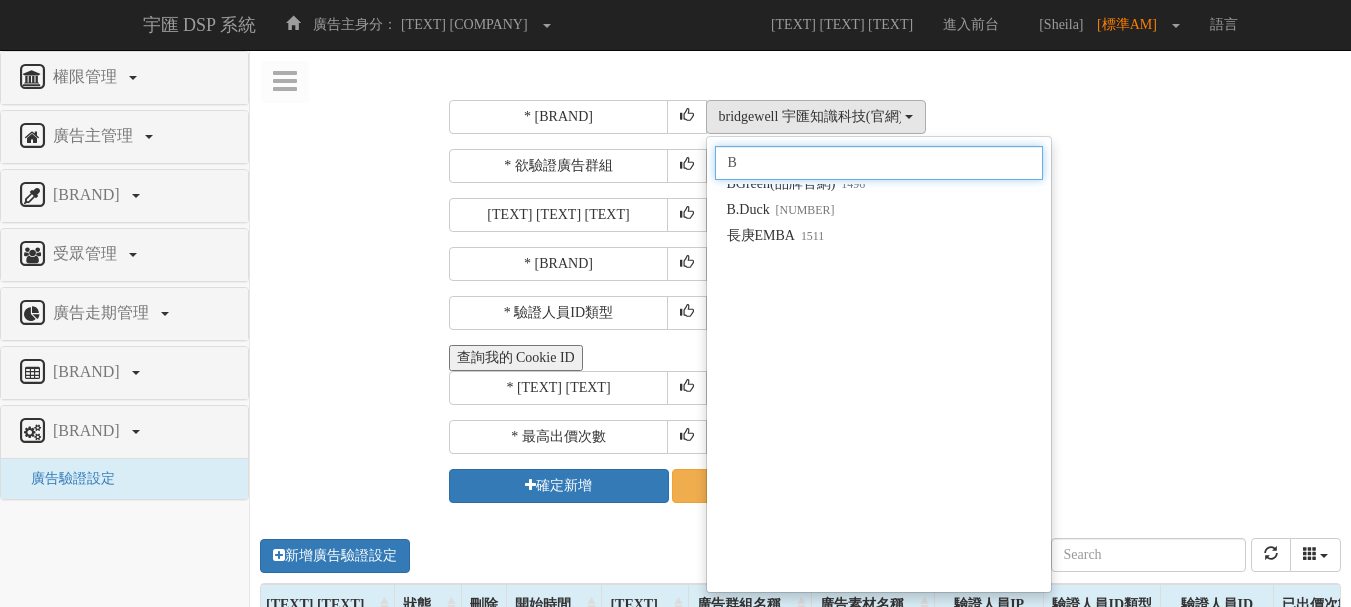 scroll, scrollTop: 0, scrollLeft: 0, axis: both 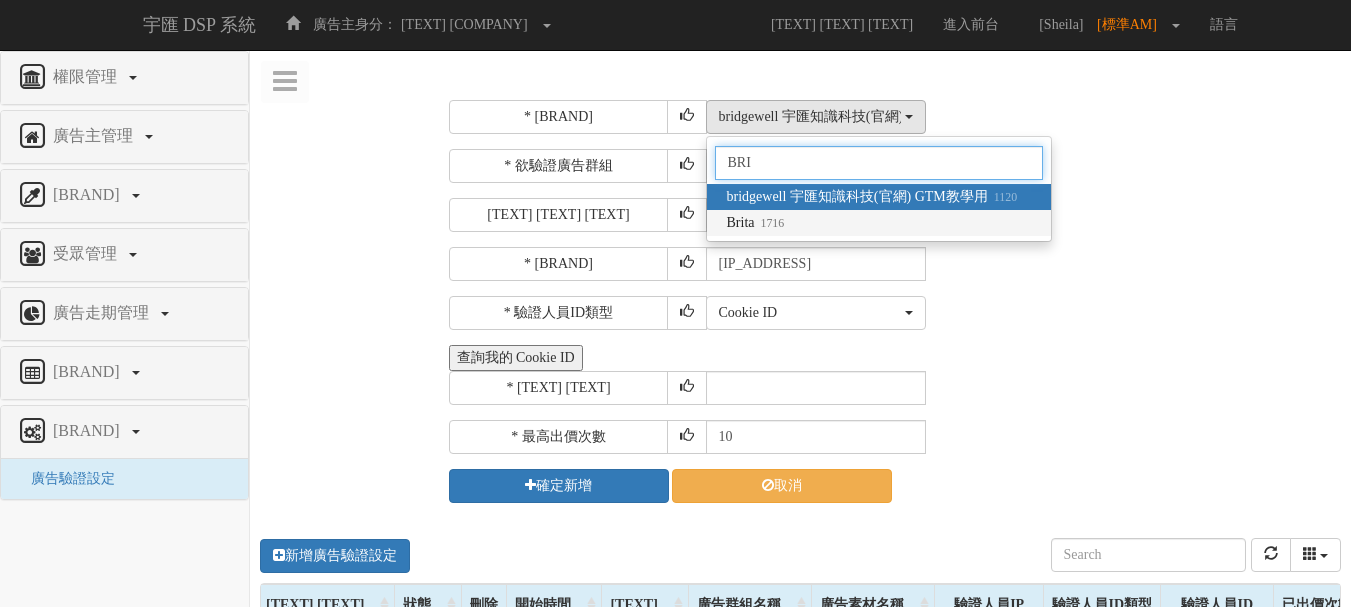 type on "BRI" 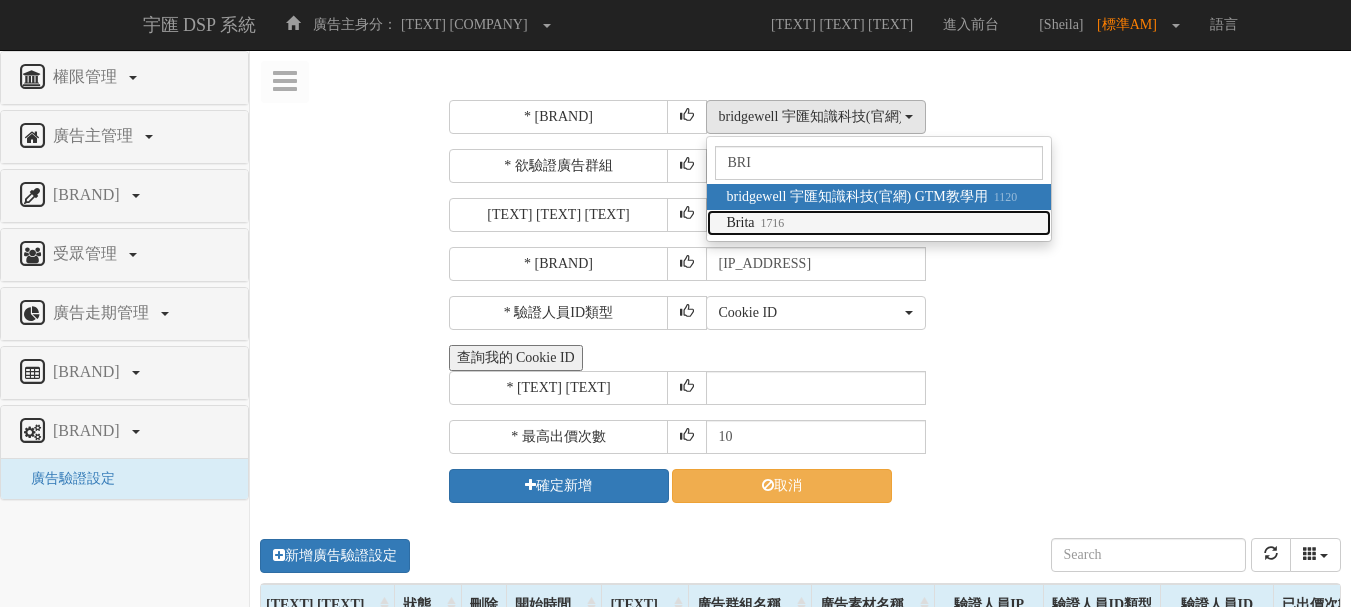 click on "Brita [NUMBER]" at bounding box center (879, 223) 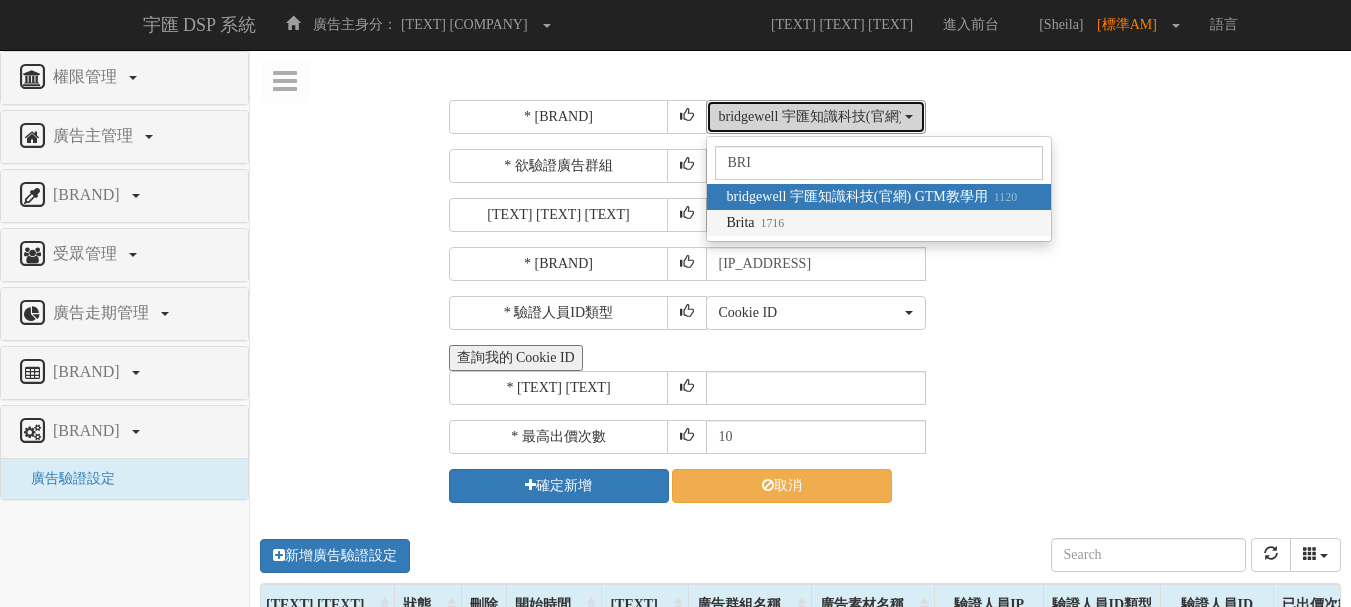 select on "[NUMBER]" 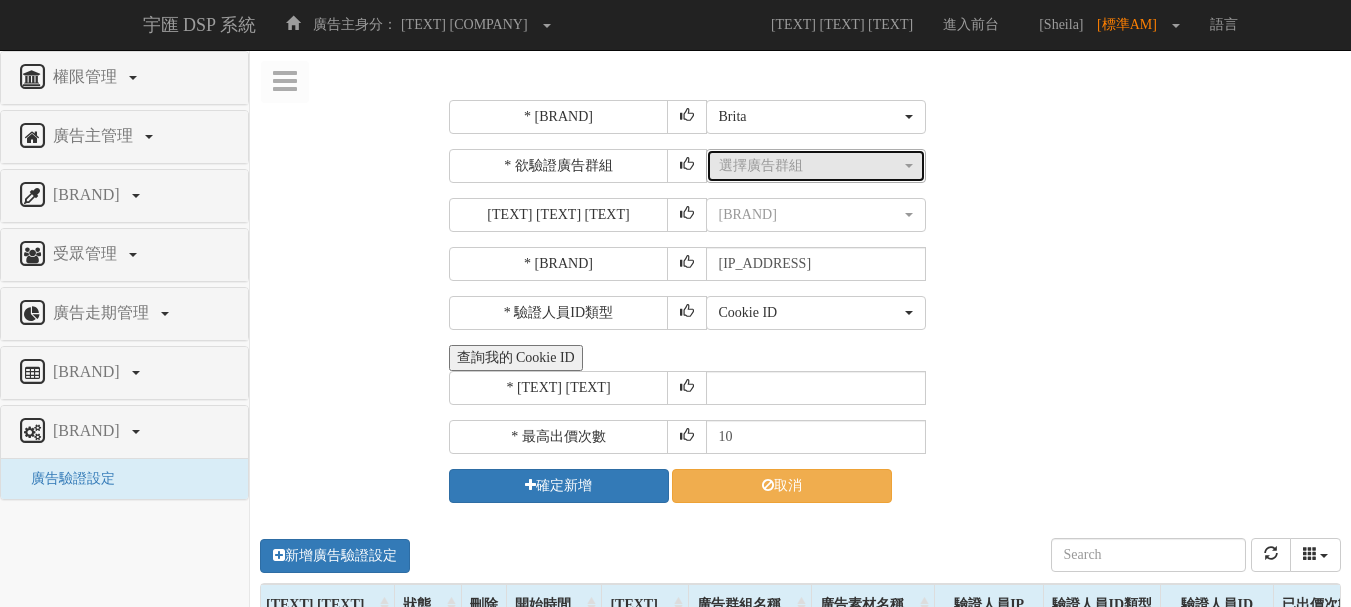 click on "選擇廣告群組" at bounding box center (810, 166) 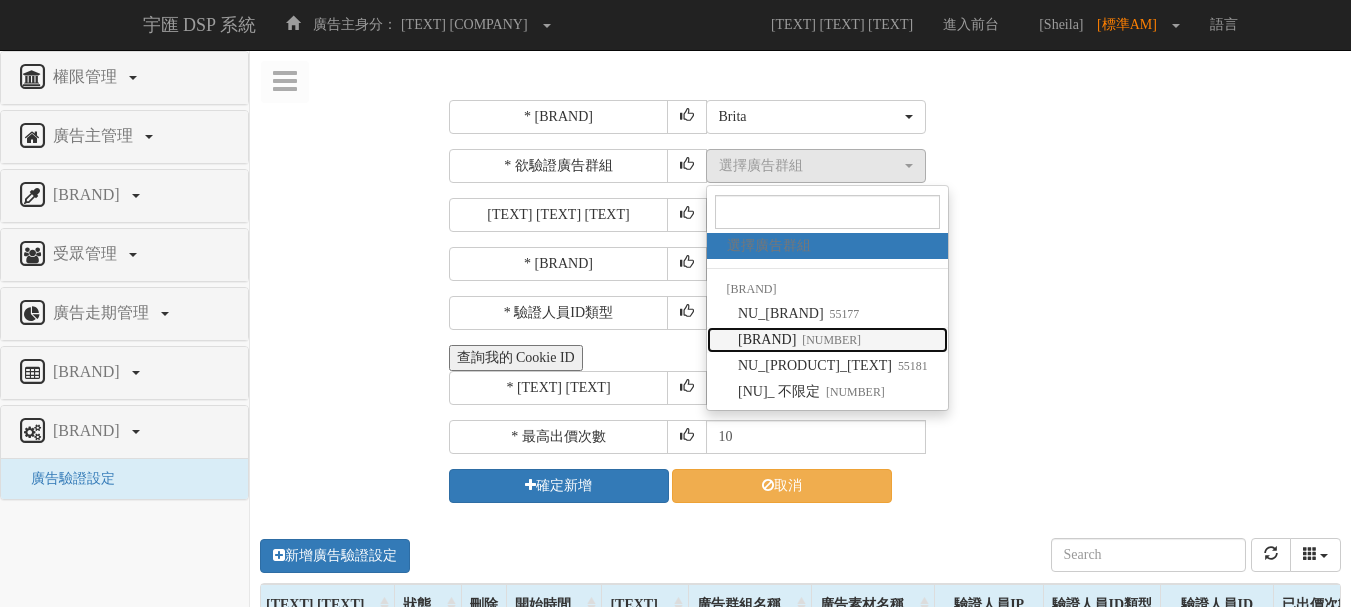 click on "NU_淨水器相關 55178" at bounding box center (799, 340) 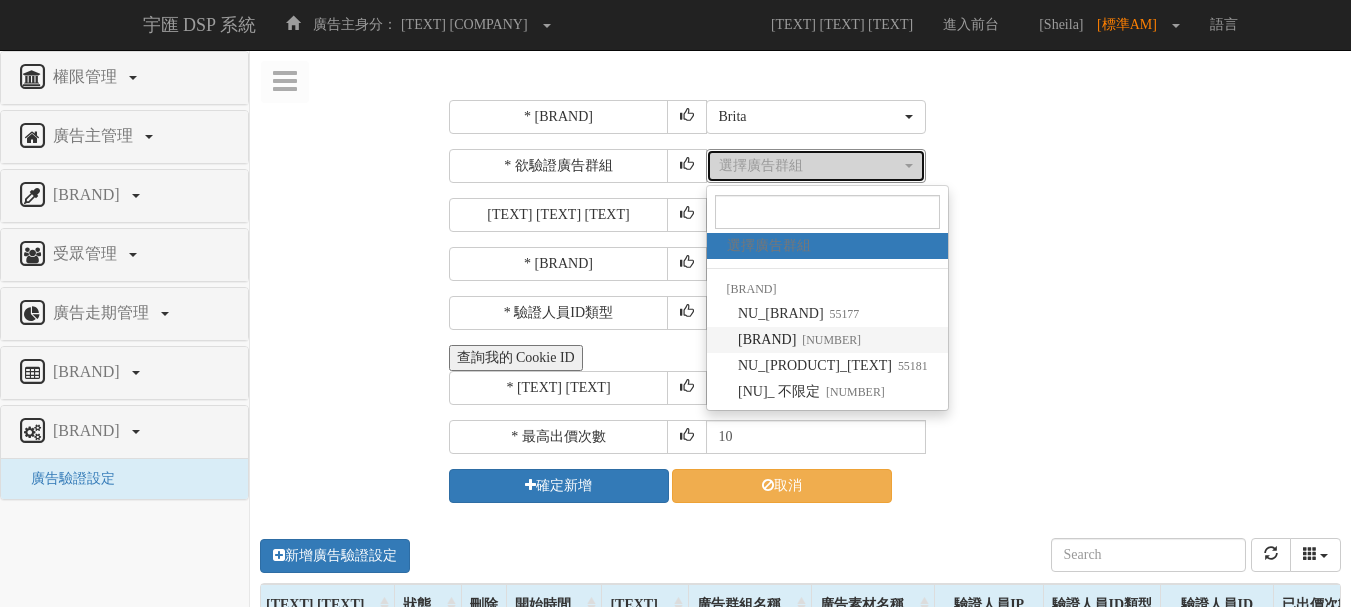 select on "[NUMBER]" 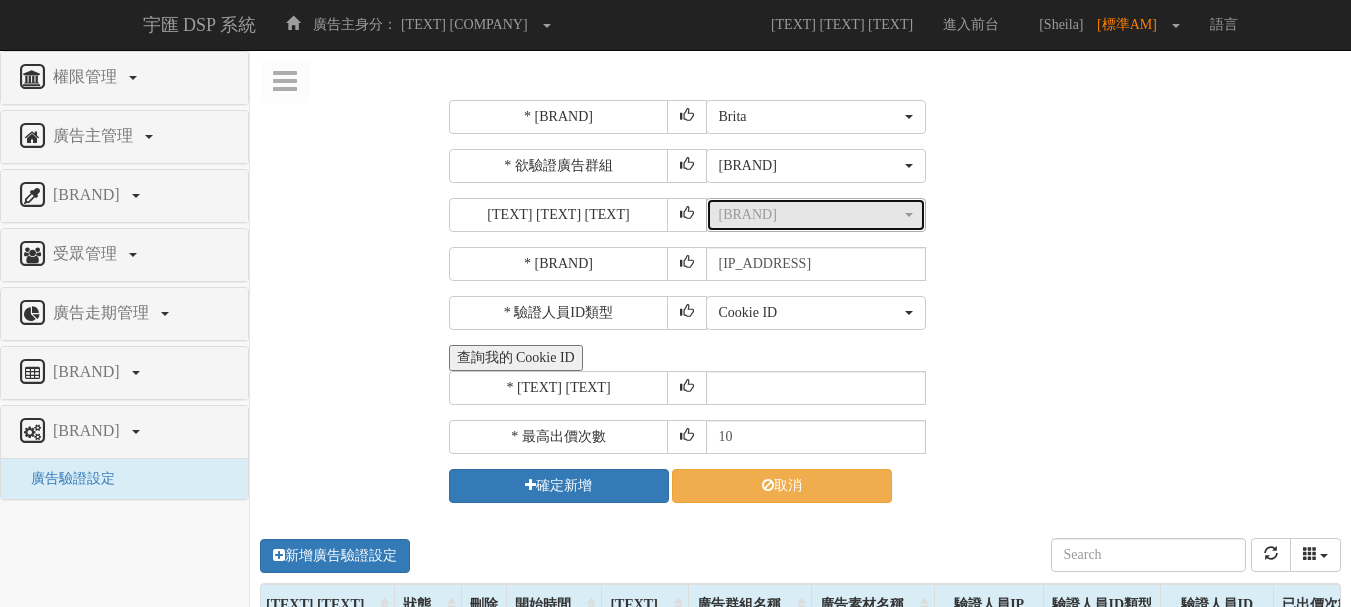 click on "選擇廣告素材" at bounding box center (810, 215) 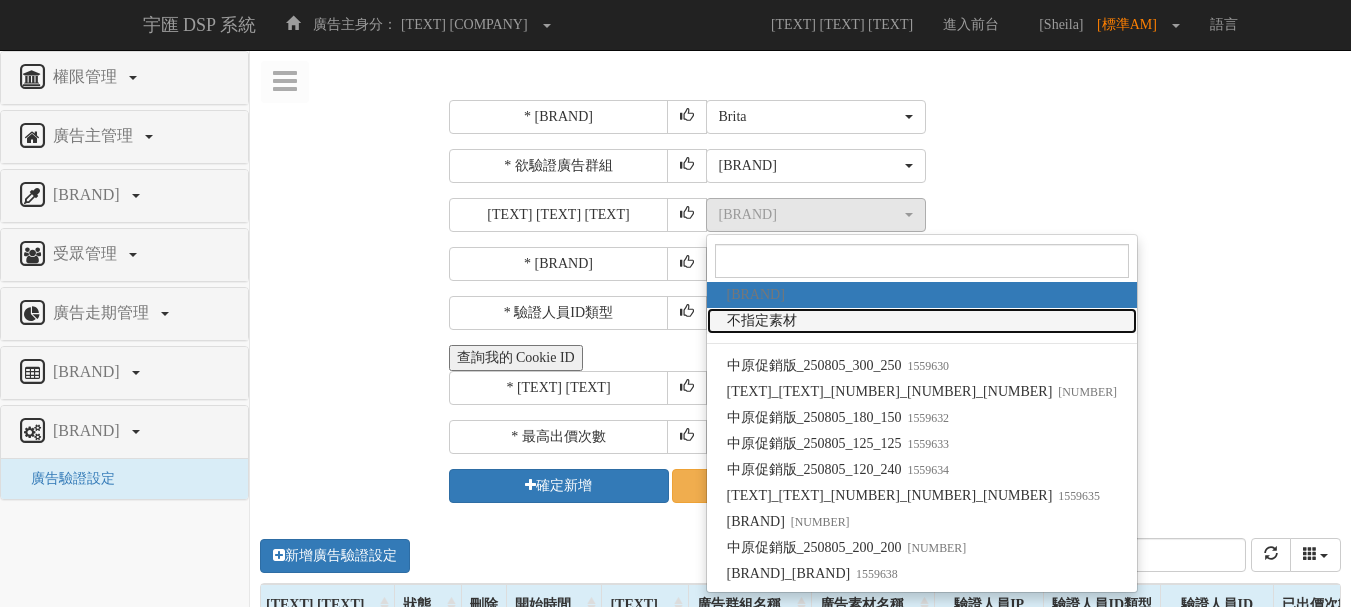 click on "不指定素材" at bounding box center [922, 321] 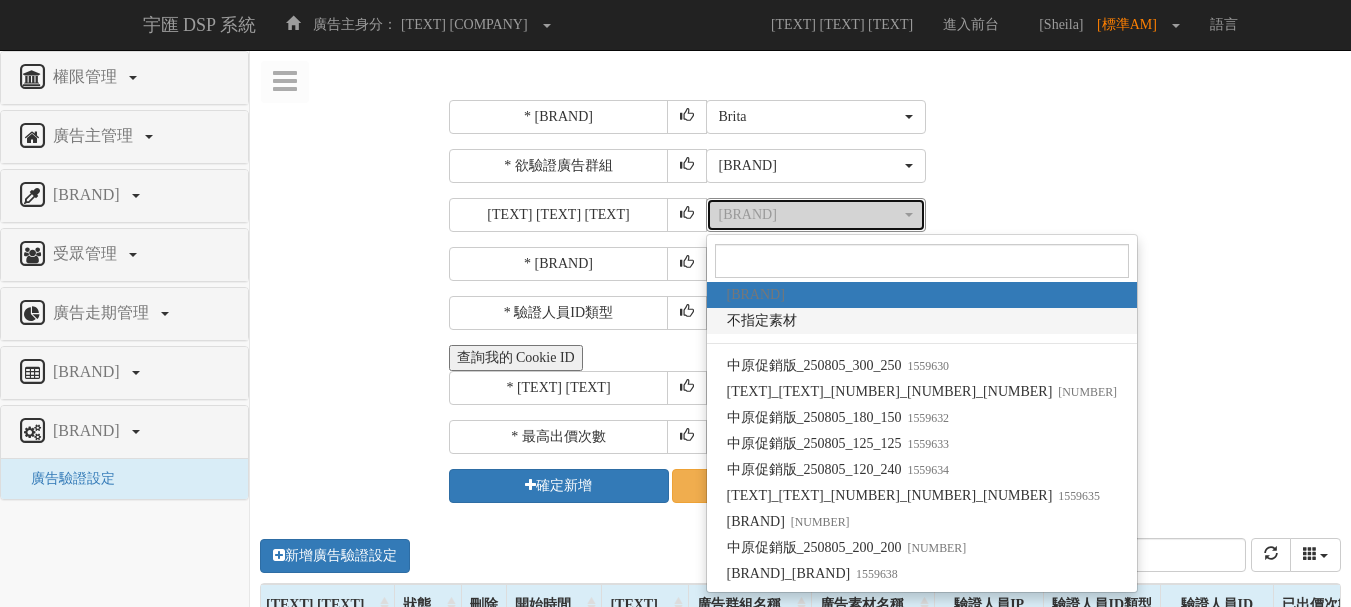 select on "-1" 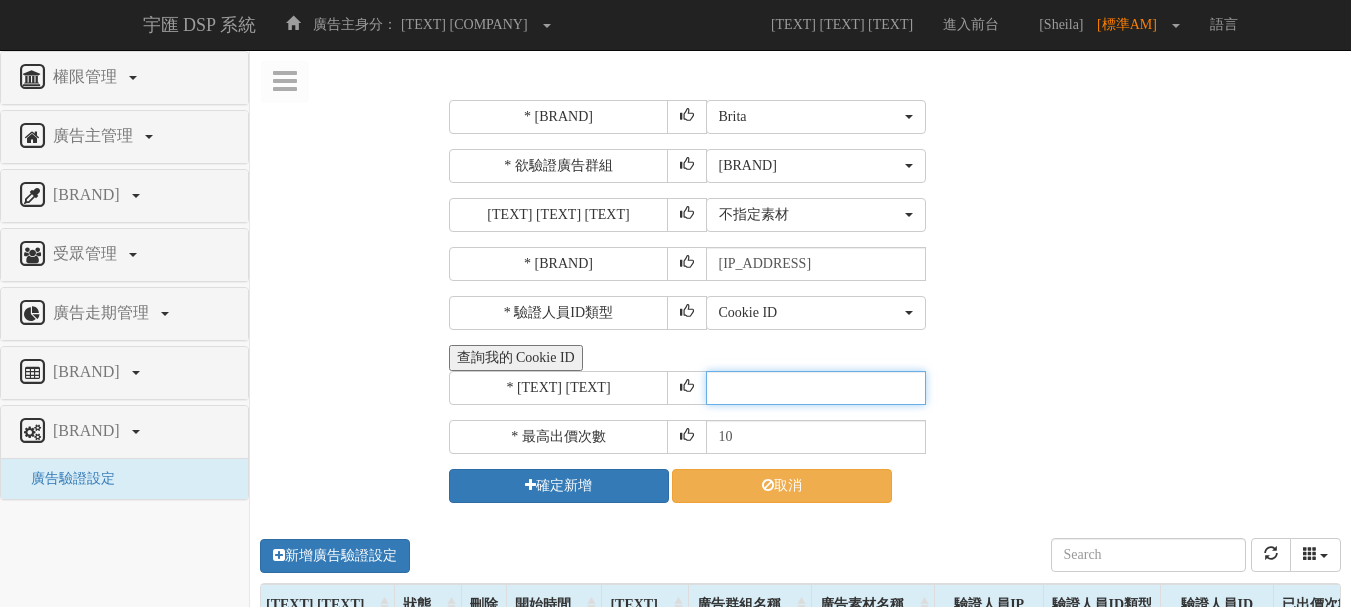 click at bounding box center (816, 388) 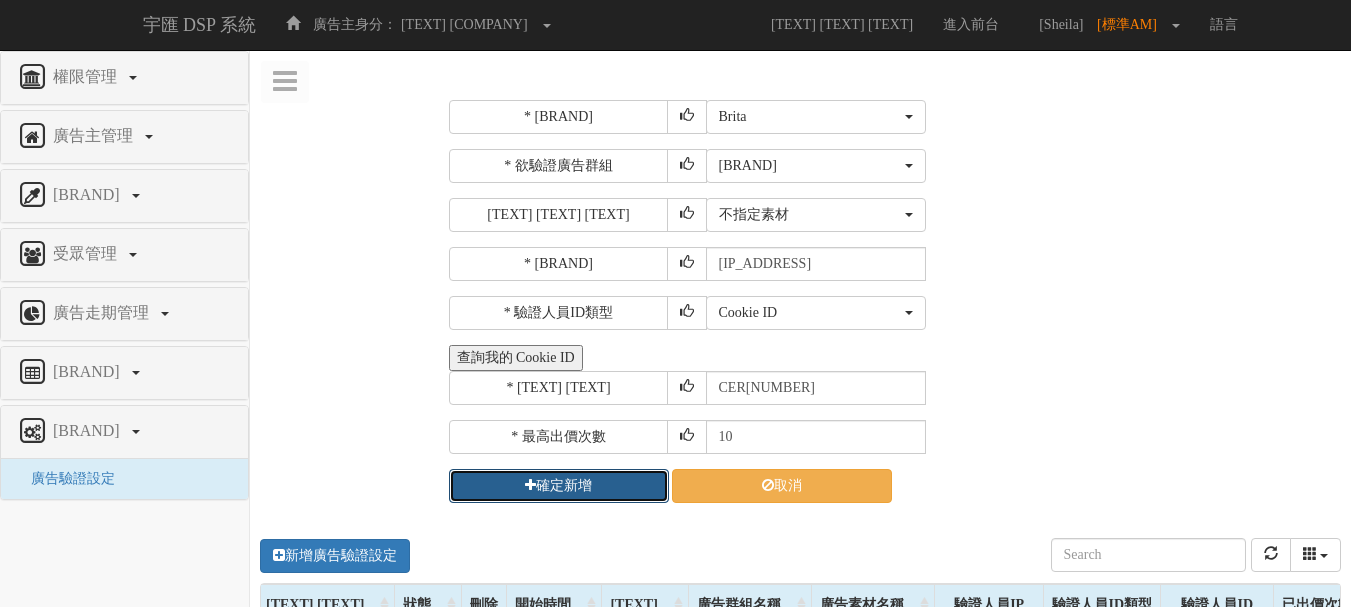 click on "確定新增" at bounding box center (559, 486) 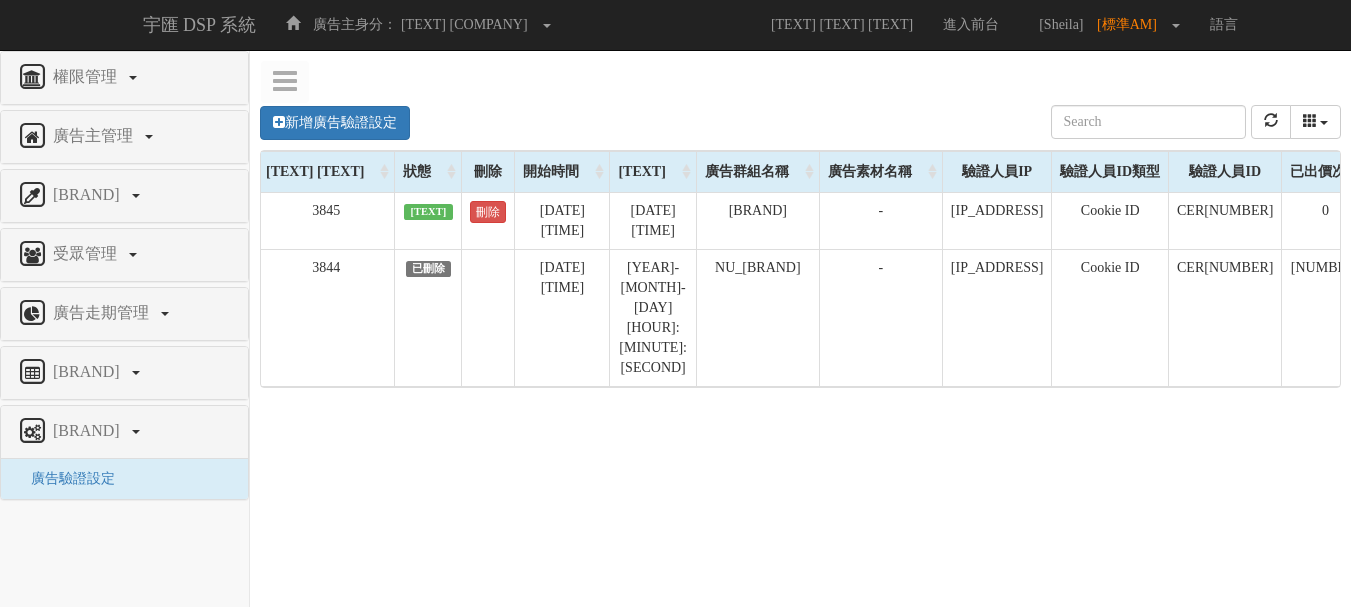 click on "刪除" at bounding box center (488, 212) 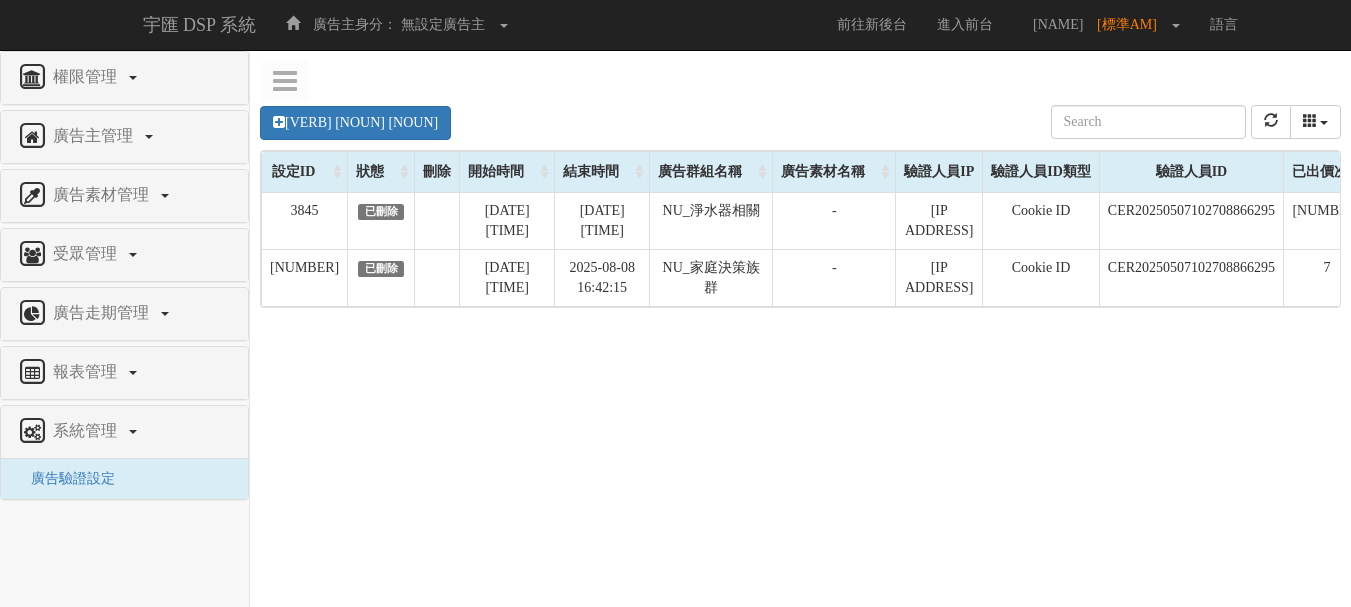 scroll, scrollTop: 0, scrollLeft: 0, axis: both 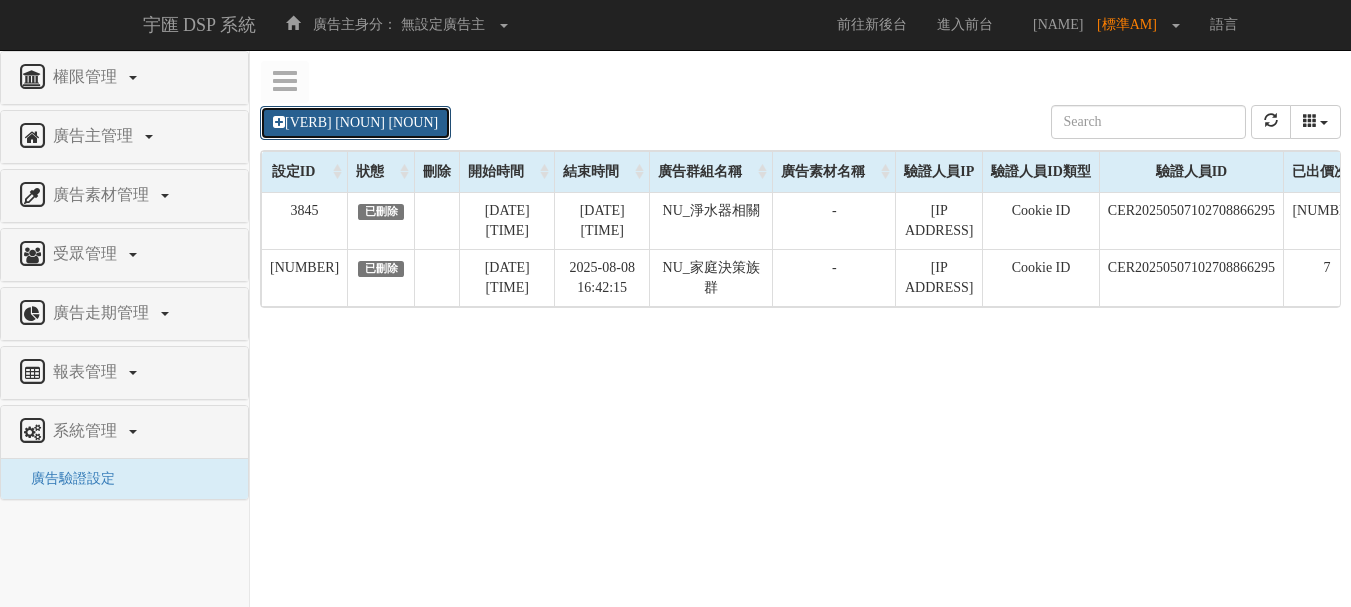 click on "[VERB] [NOUN] [NOUN]" at bounding box center (355, 123) 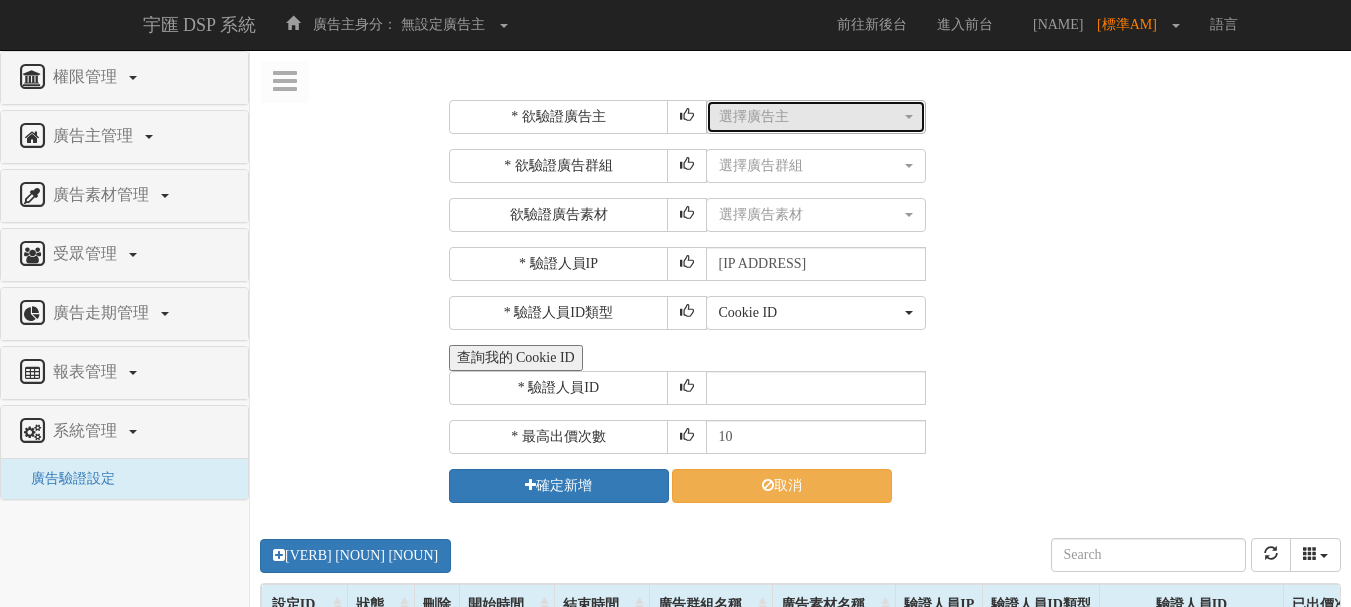 click on "選擇廣告主" at bounding box center [810, 117] 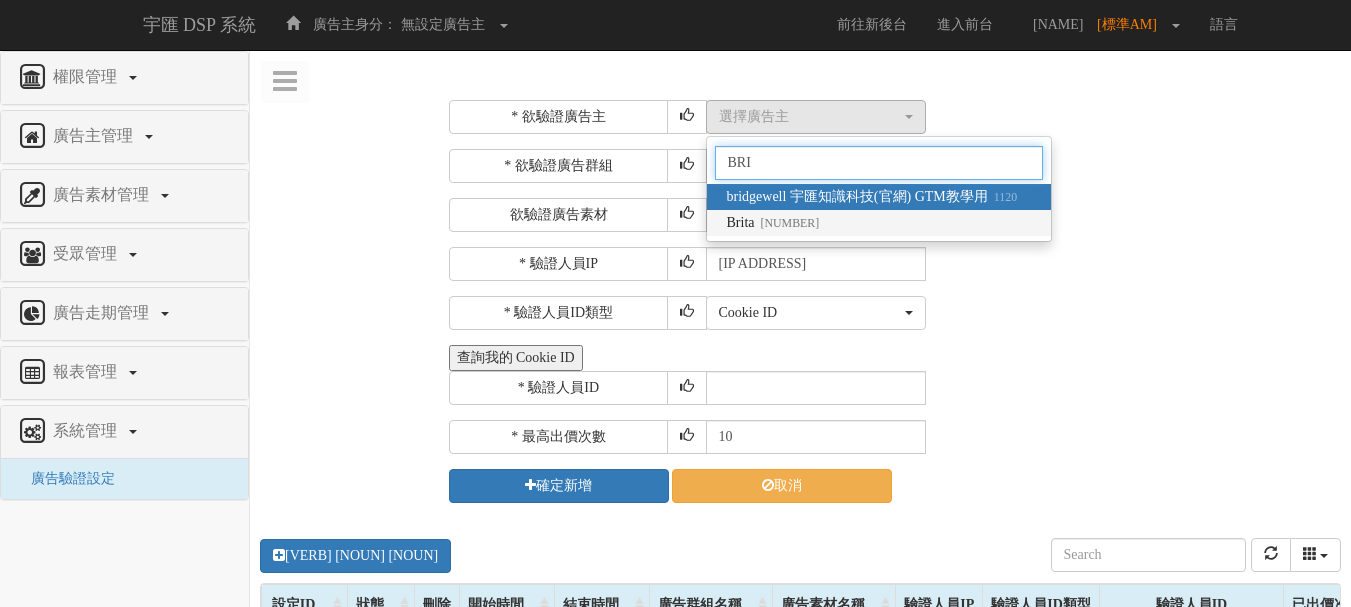 type on "BRI" 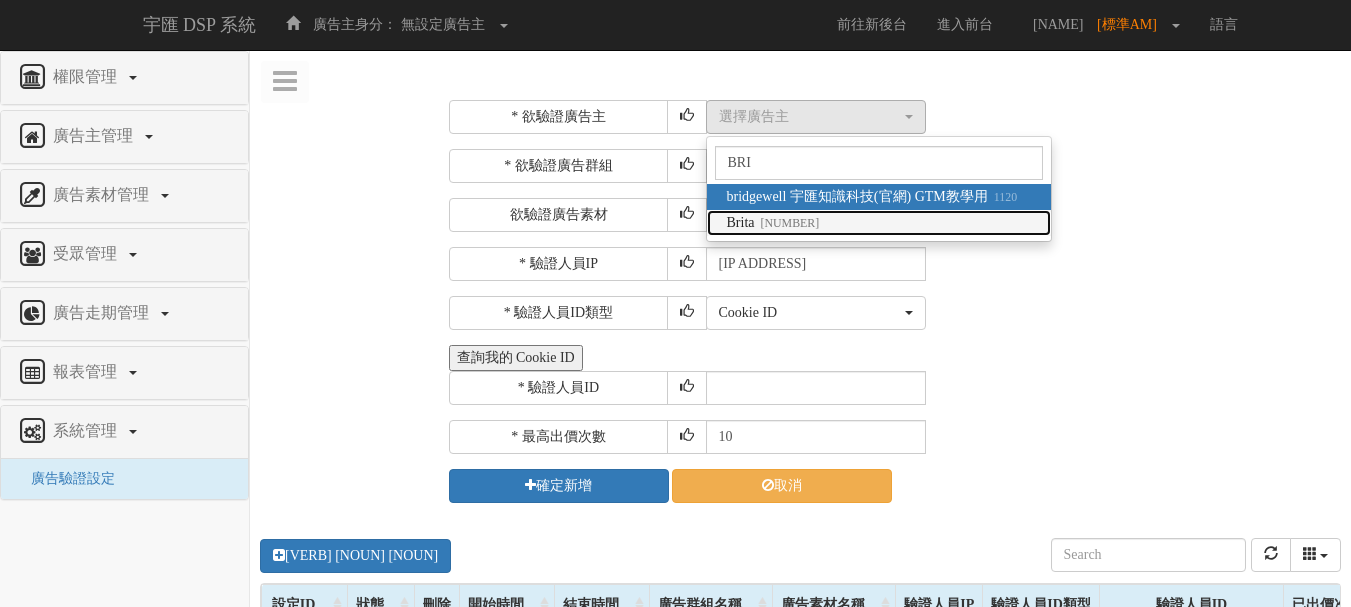 click on "Brita [NUMBER]" at bounding box center [773, 223] 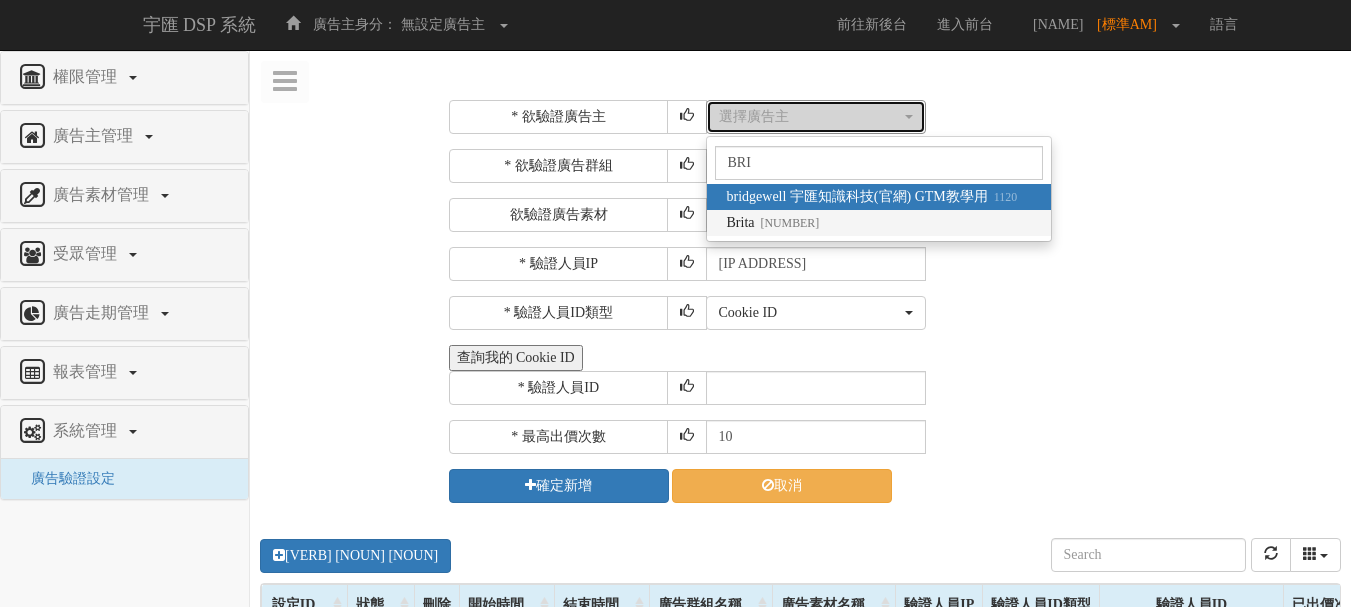 select on "[NUMBER]" 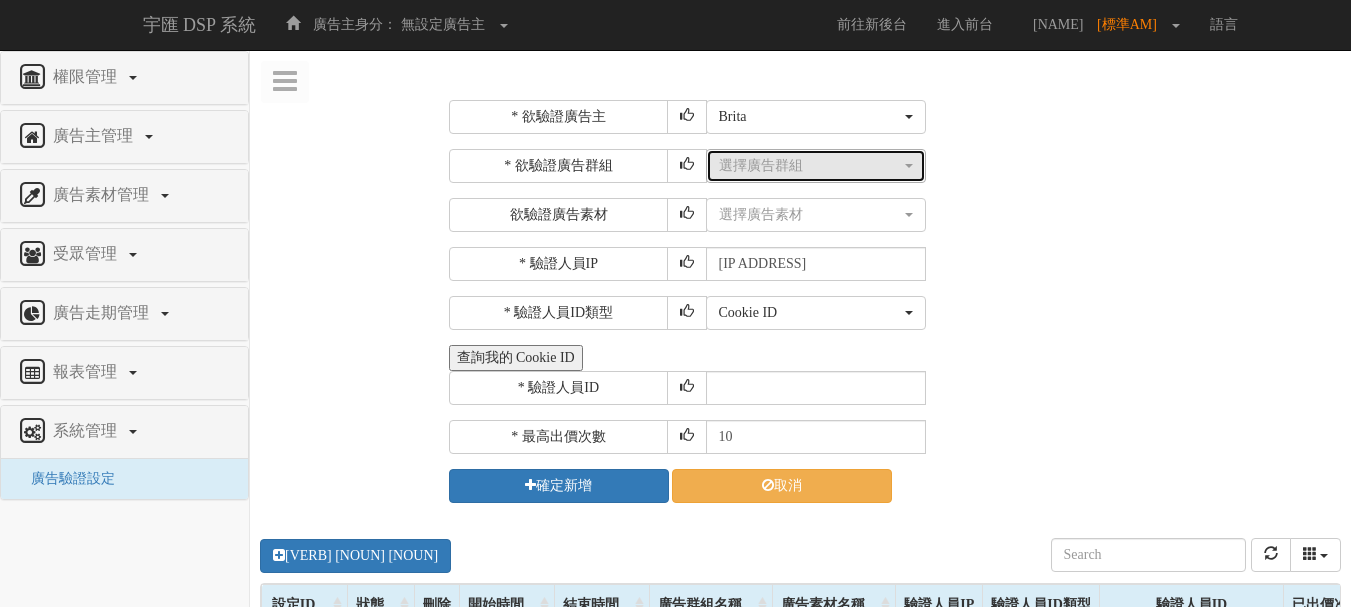 click on "選擇廣告群組" at bounding box center (810, 166) 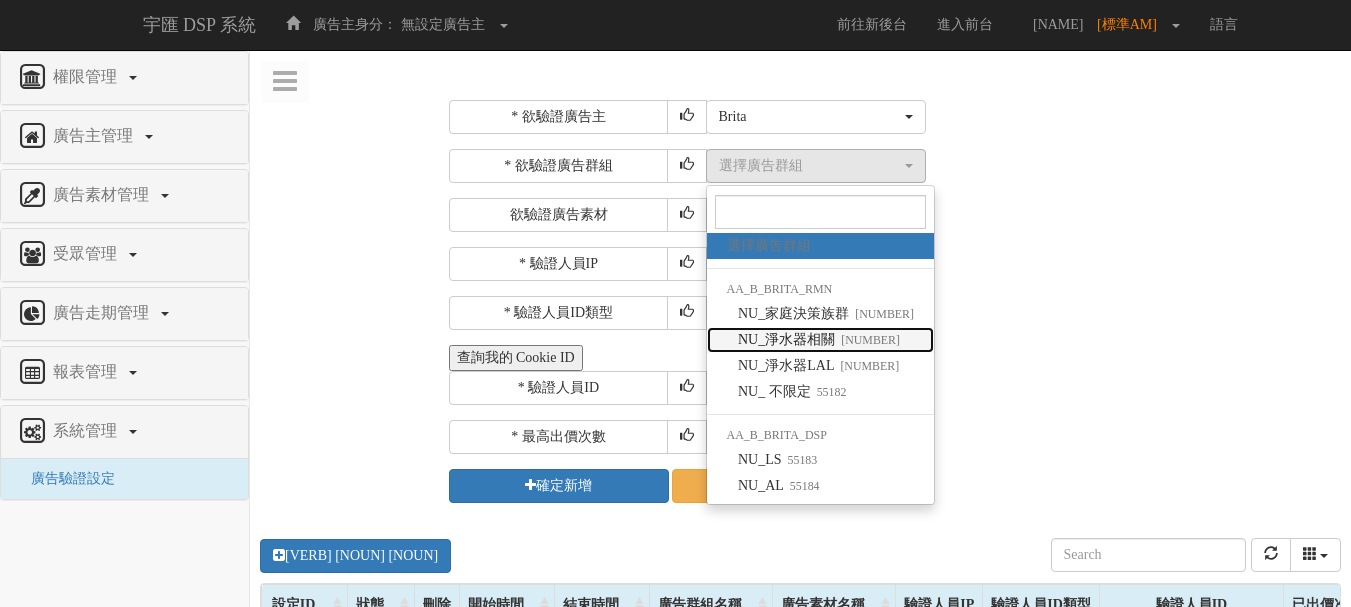 click on "NU_淨水器相關 55178" at bounding box center (819, 340) 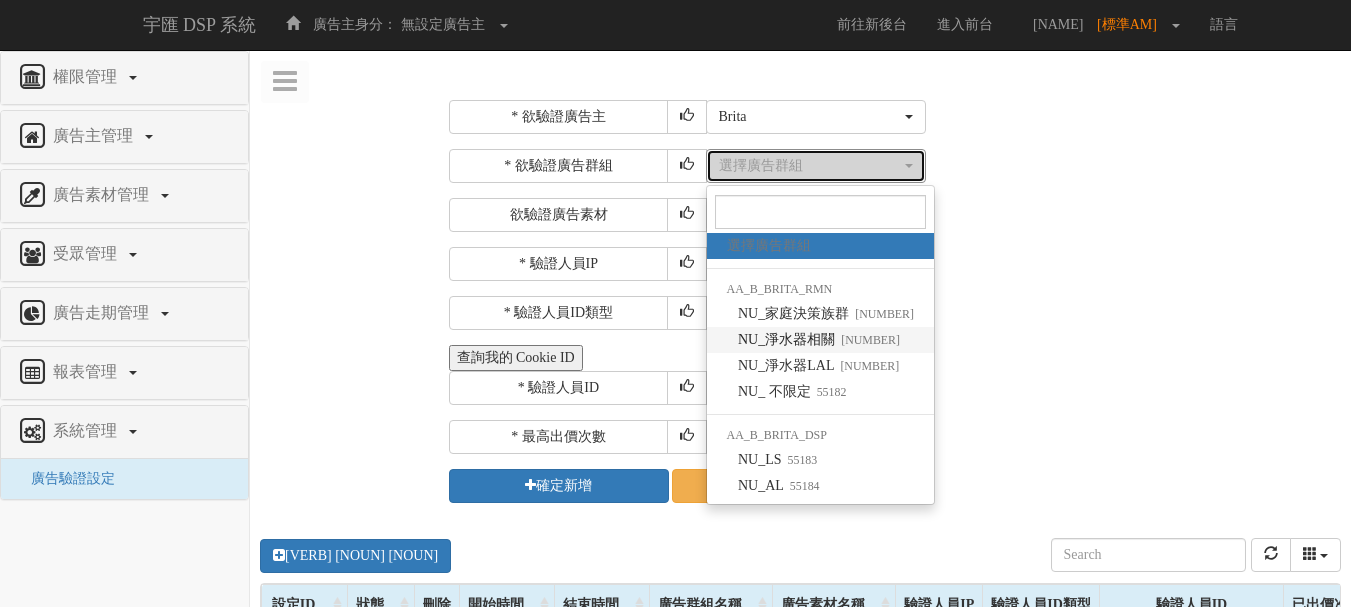 select on "[NUMBER]" 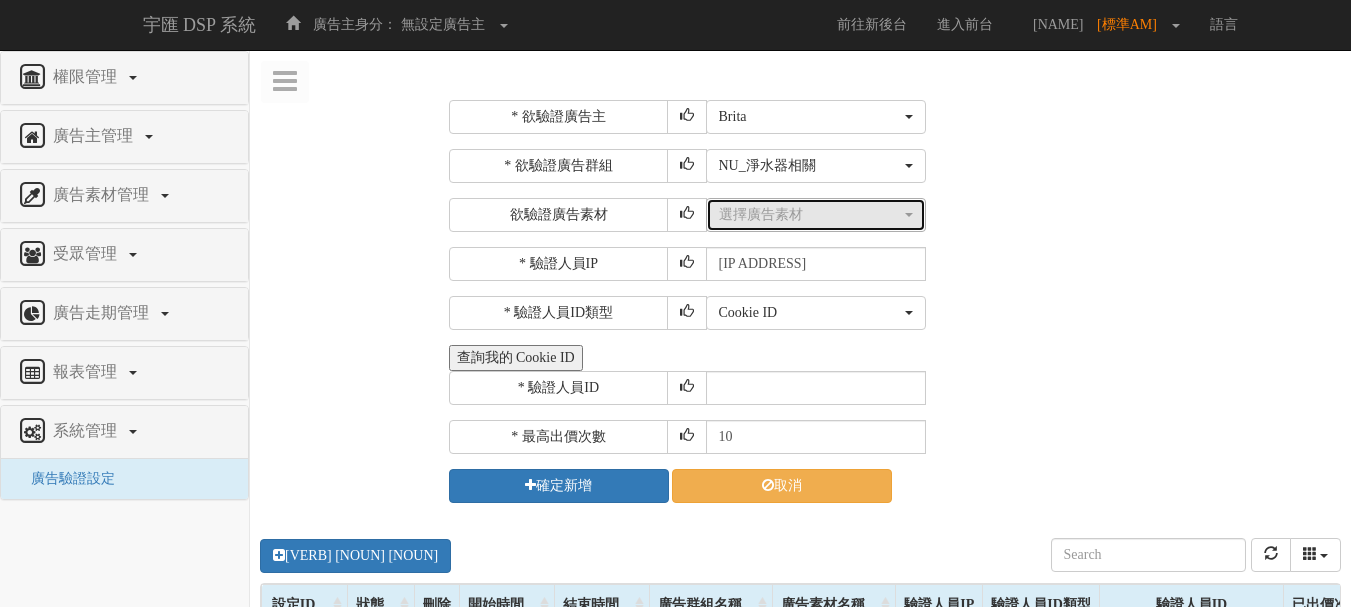 click on "選擇廣告素材" at bounding box center (810, 215) 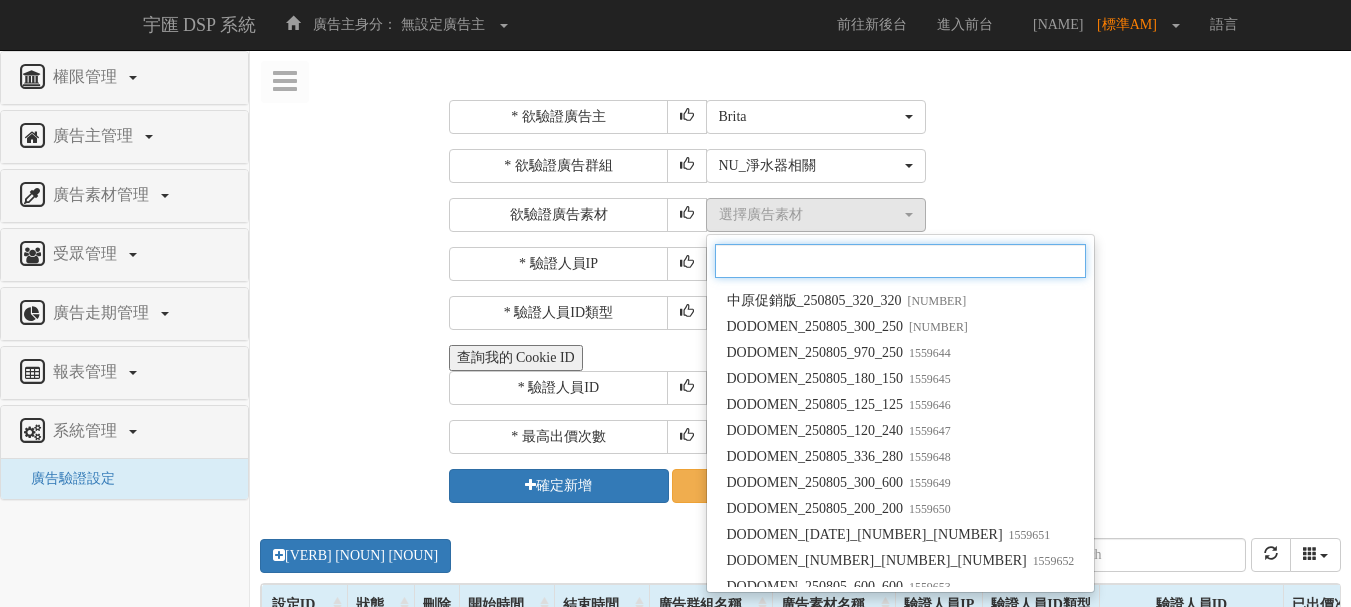 scroll, scrollTop: 342, scrollLeft: 0, axis: vertical 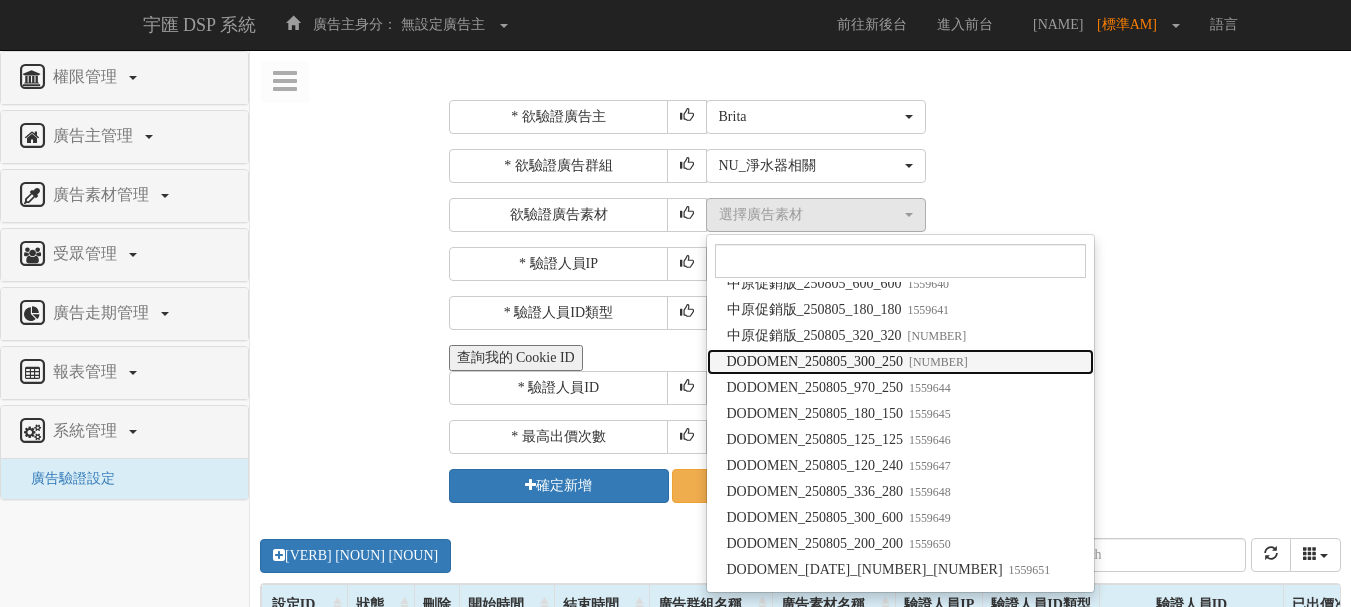 click on "DODOMEN_[DATE]_[NUMBER]_[NUMBER] [NUMBER]" at bounding box center [847, 362] 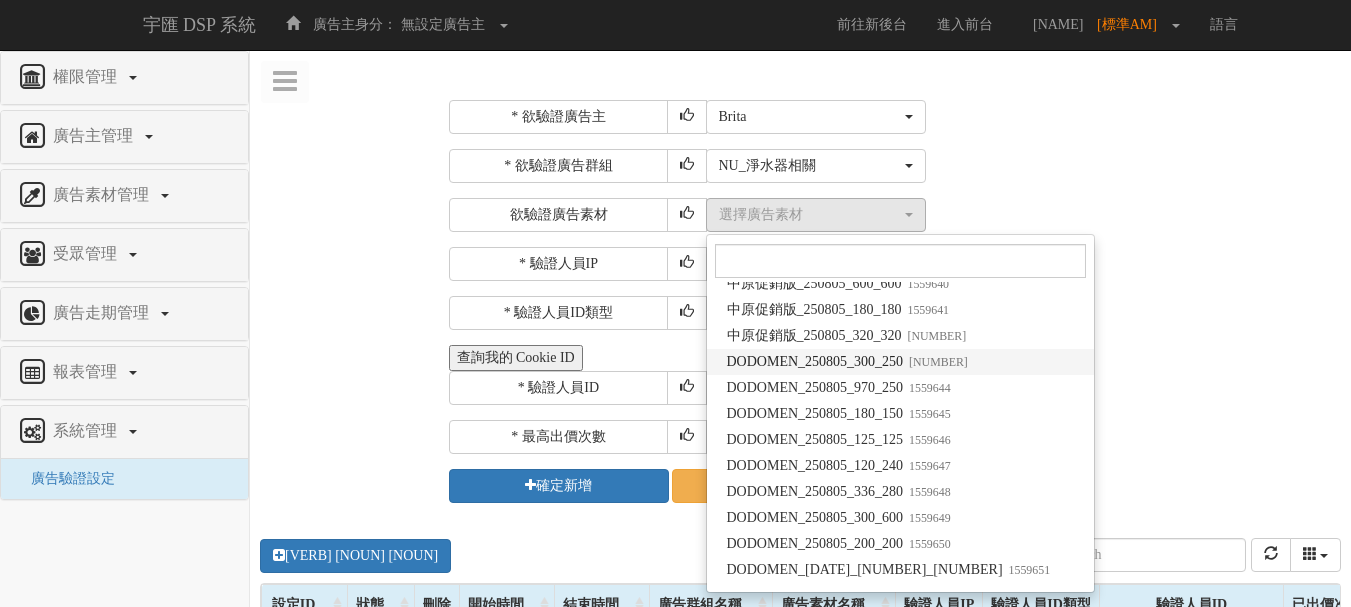 select on "[NUMBER]" 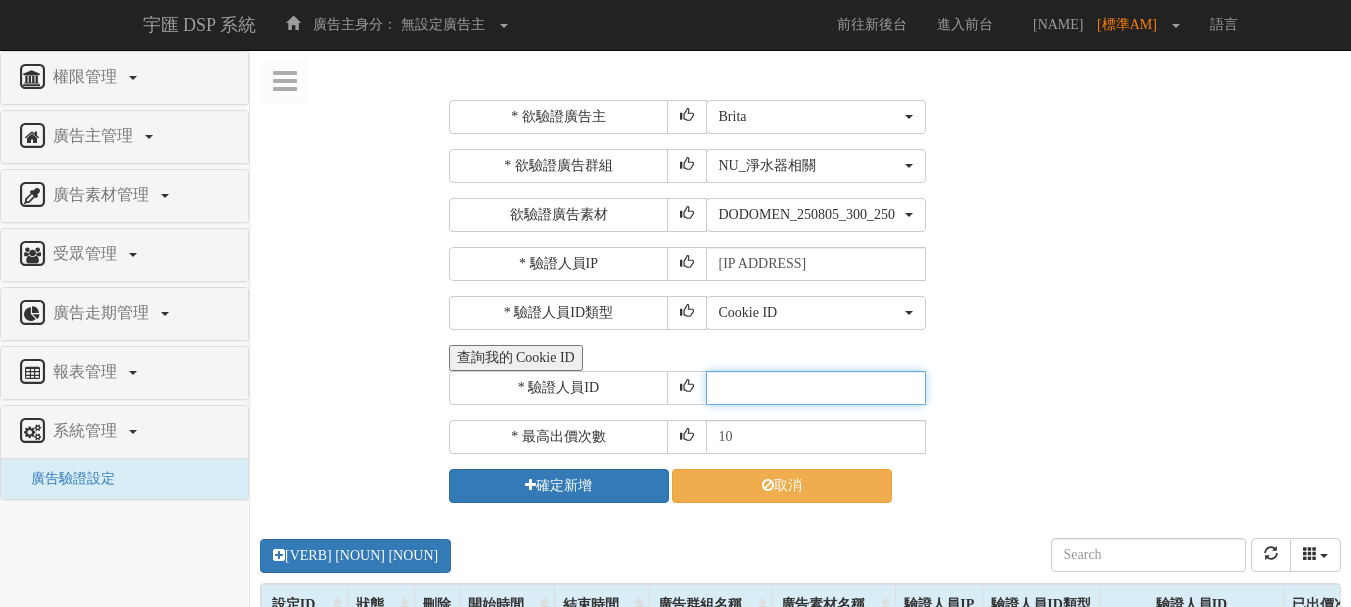 click at bounding box center (816, 388) 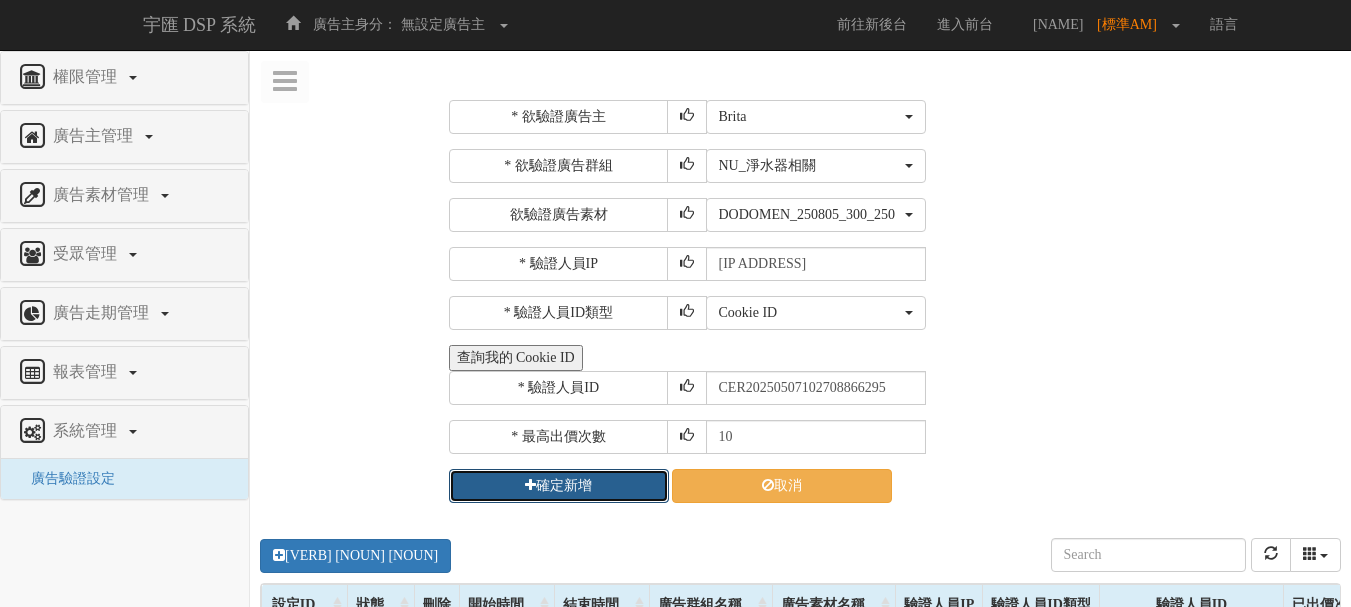 click on "確定新增" at bounding box center (559, 486) 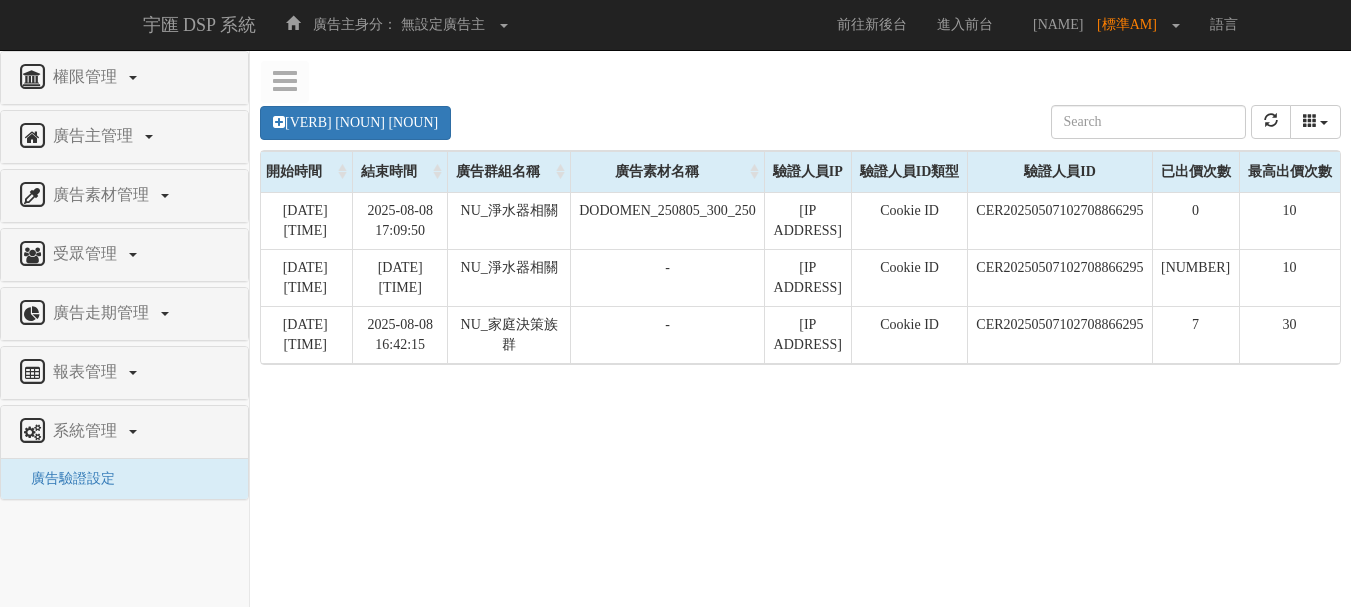 scroll, scrollTop: 0, scrollLeft: 272, axis: horizontal 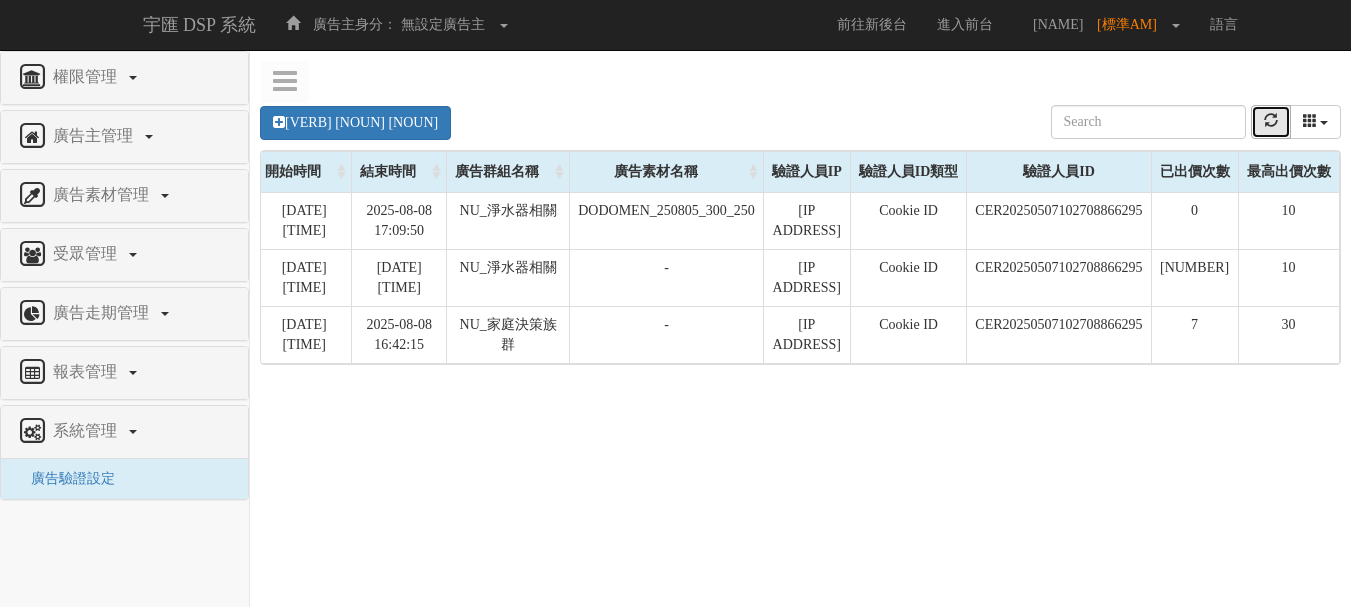 click at bounding box center (1271, 120) 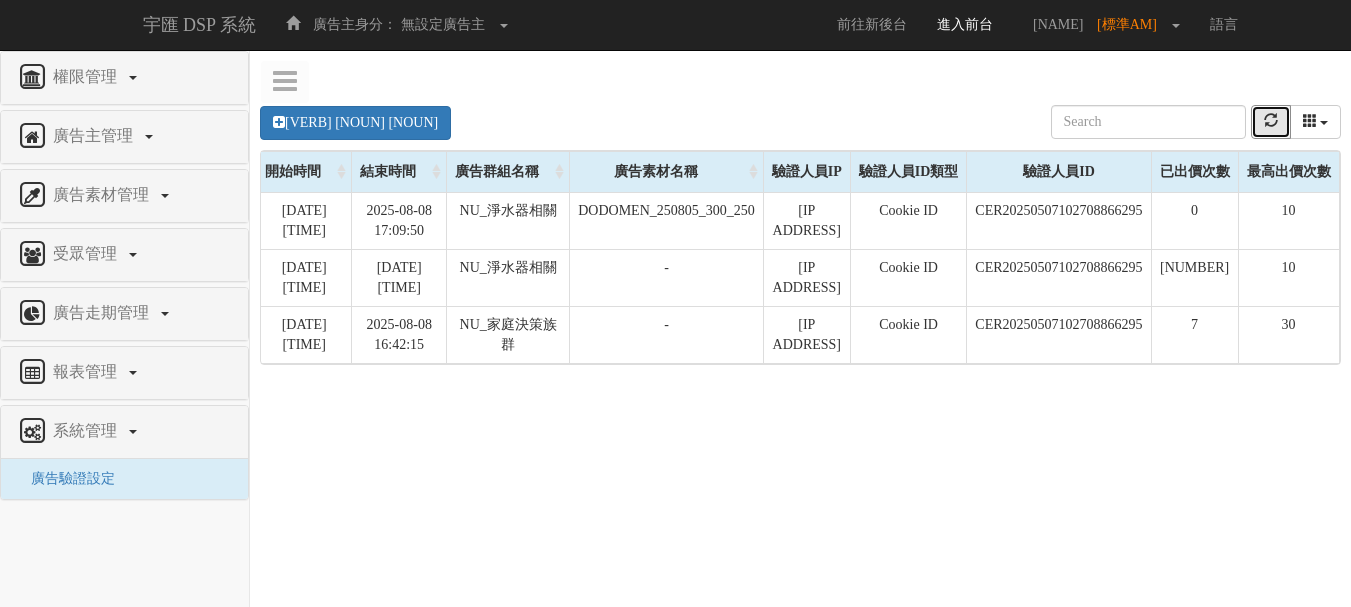 type 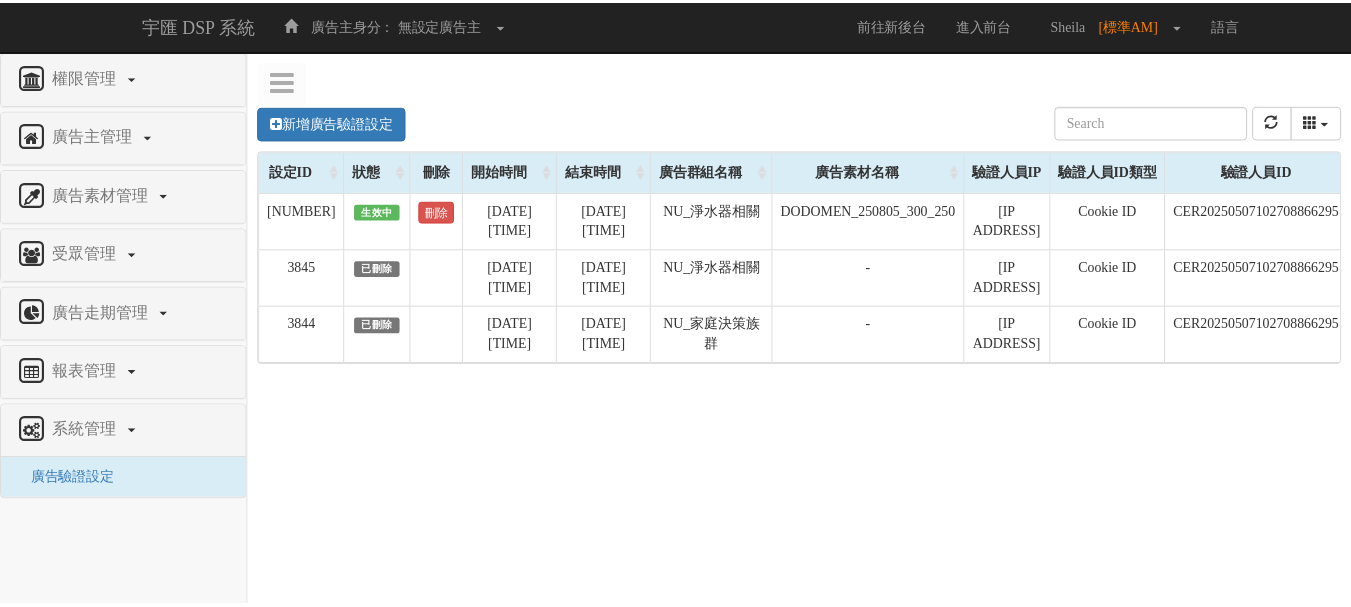 scroll, scrollTop: 0, scrollLeft: 0, axis: both 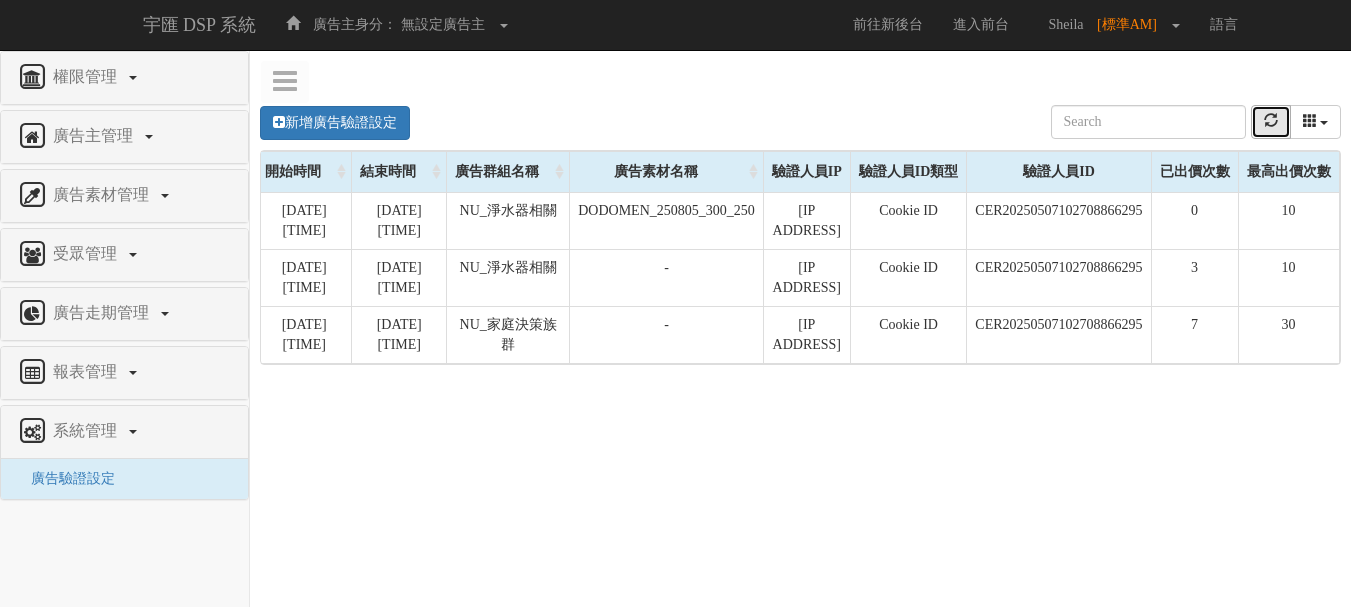 click at bounding box center (1271, 120) 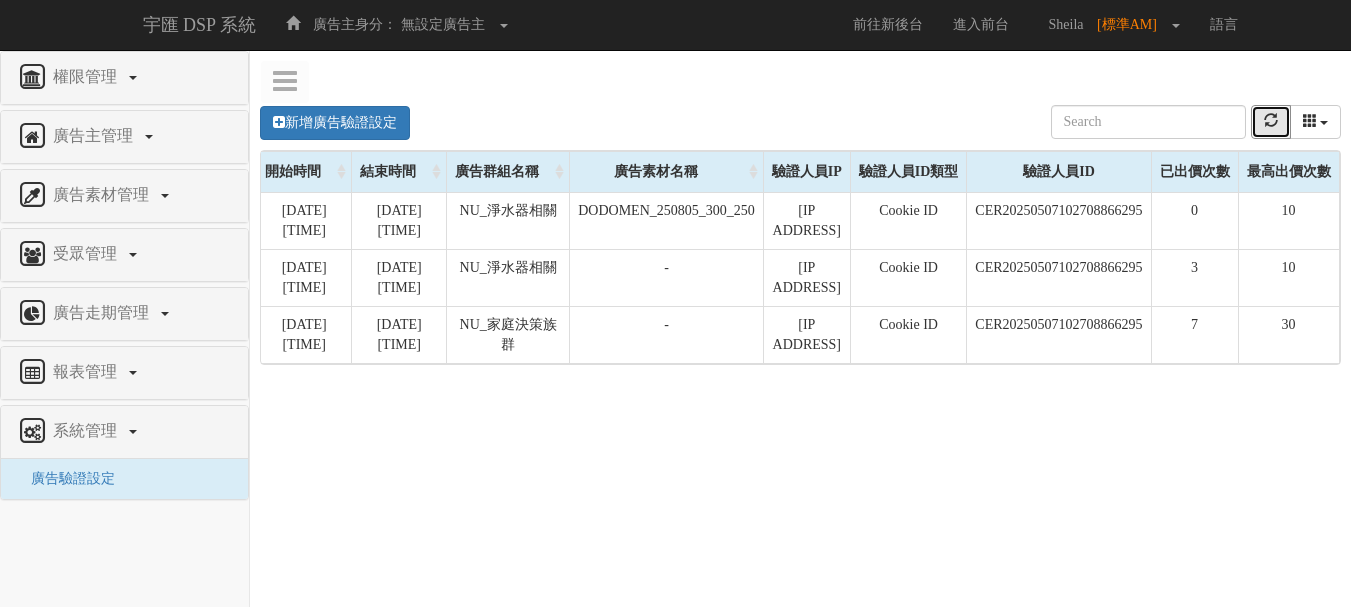 scroll, scrollTop: 0, scrollLeft: 0, axis: both 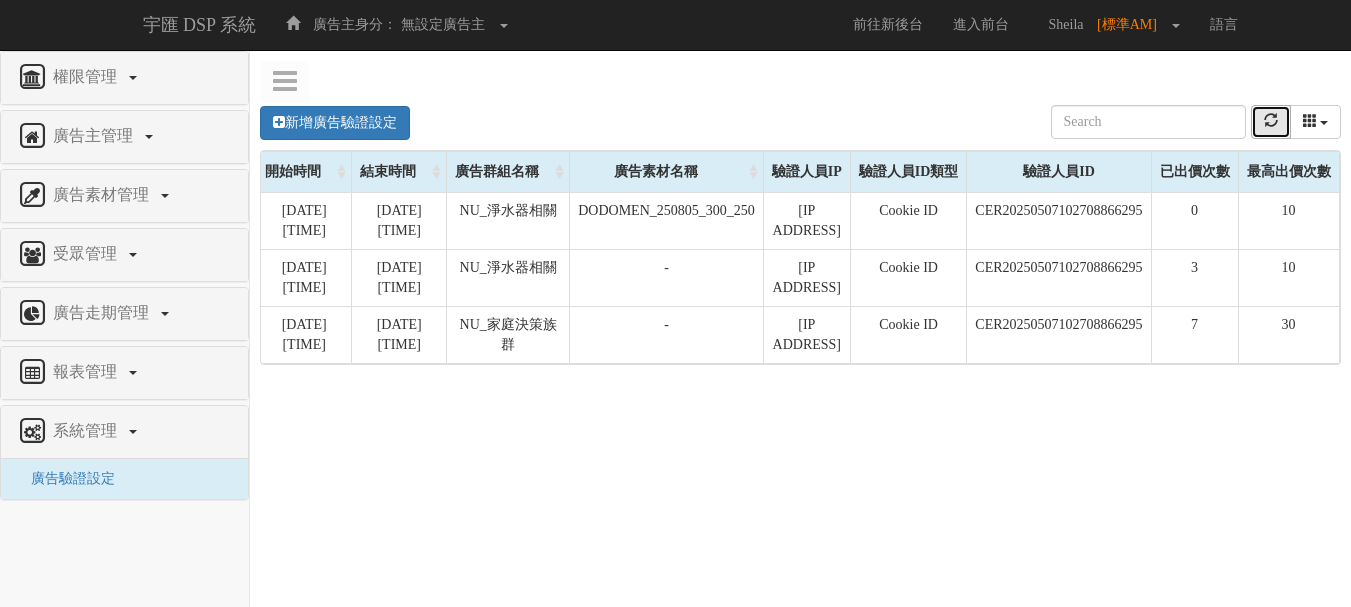 click at bounding box center (1271, 122) 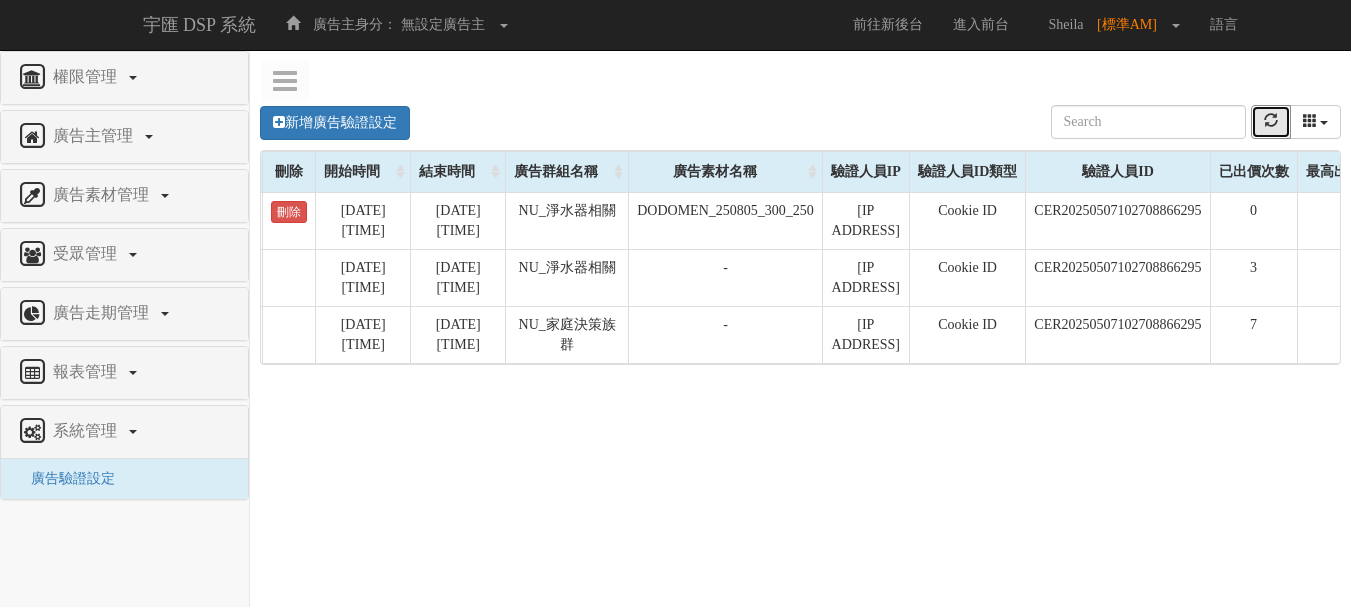 scroll, scrollTop: 0, scrollLeft: 0, axis: both 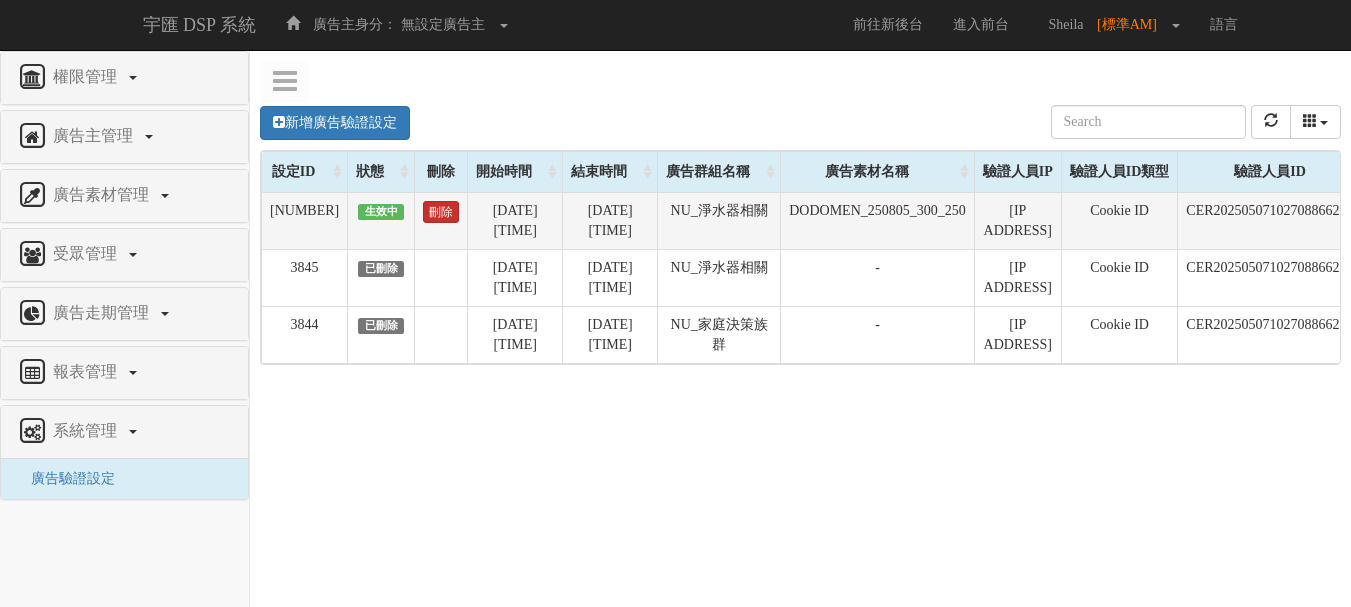 click on "刪除" at bounding box center [441, 212] 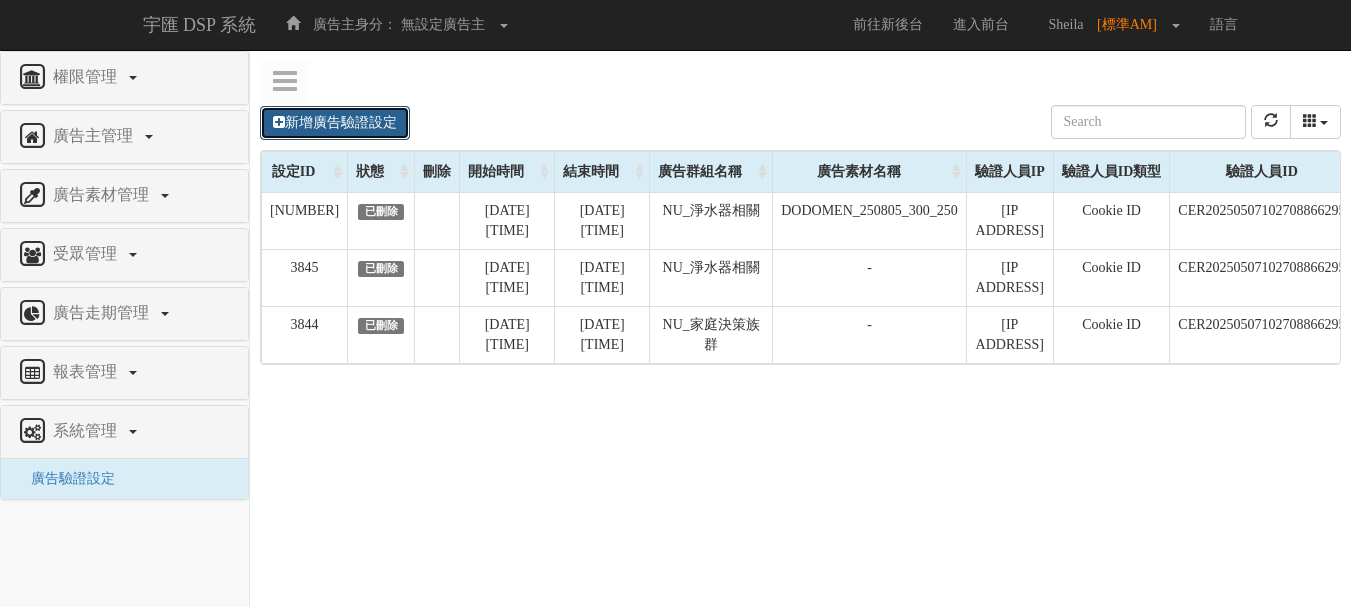 click on "[VERB] [NOUN] [NOUN]" at bounding box center (335, 123) 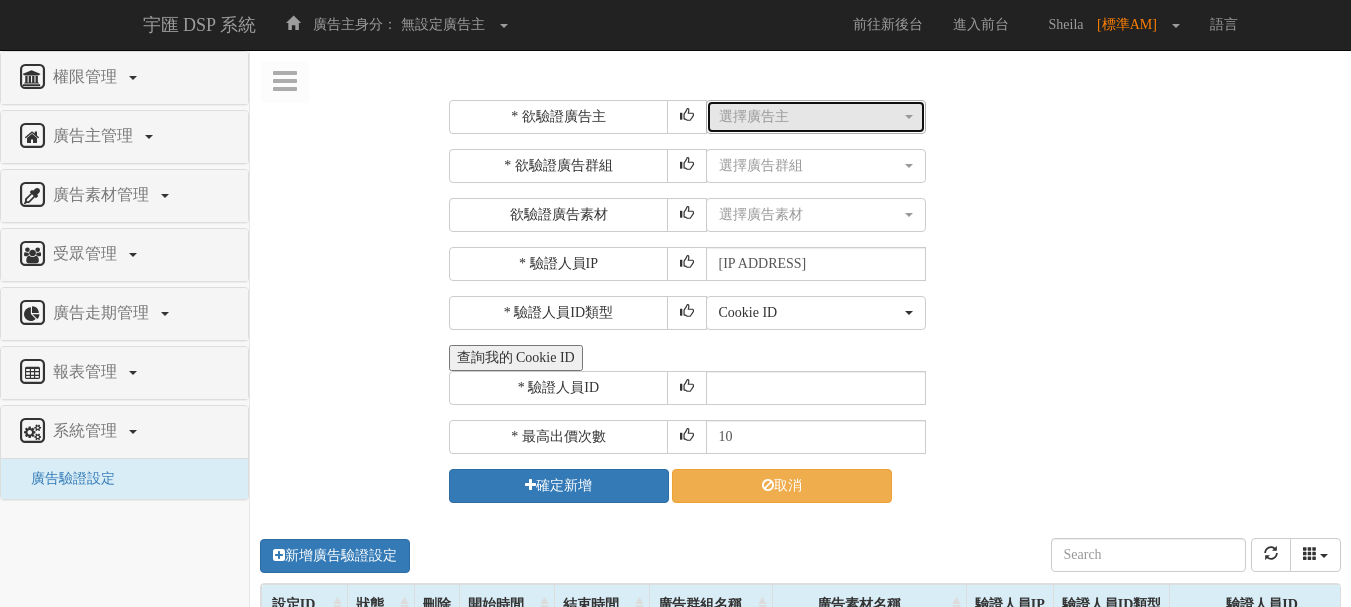 click on "選擇廣告主" at bounding box center [810, 117] 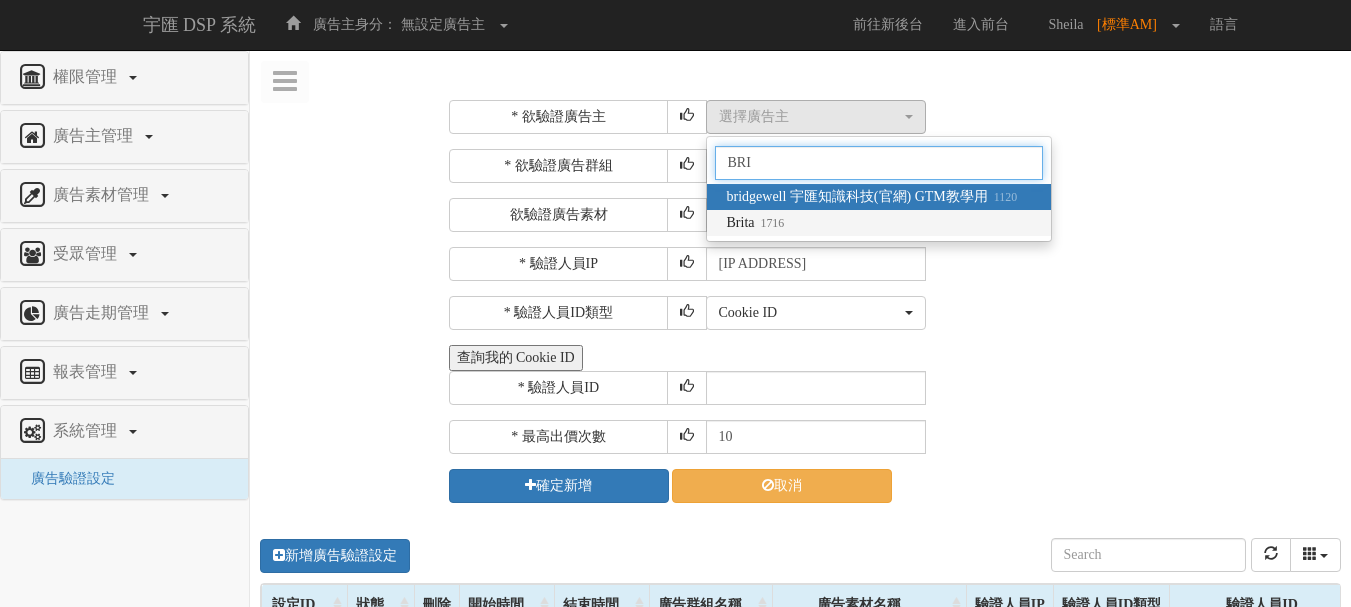 type on "BRI" 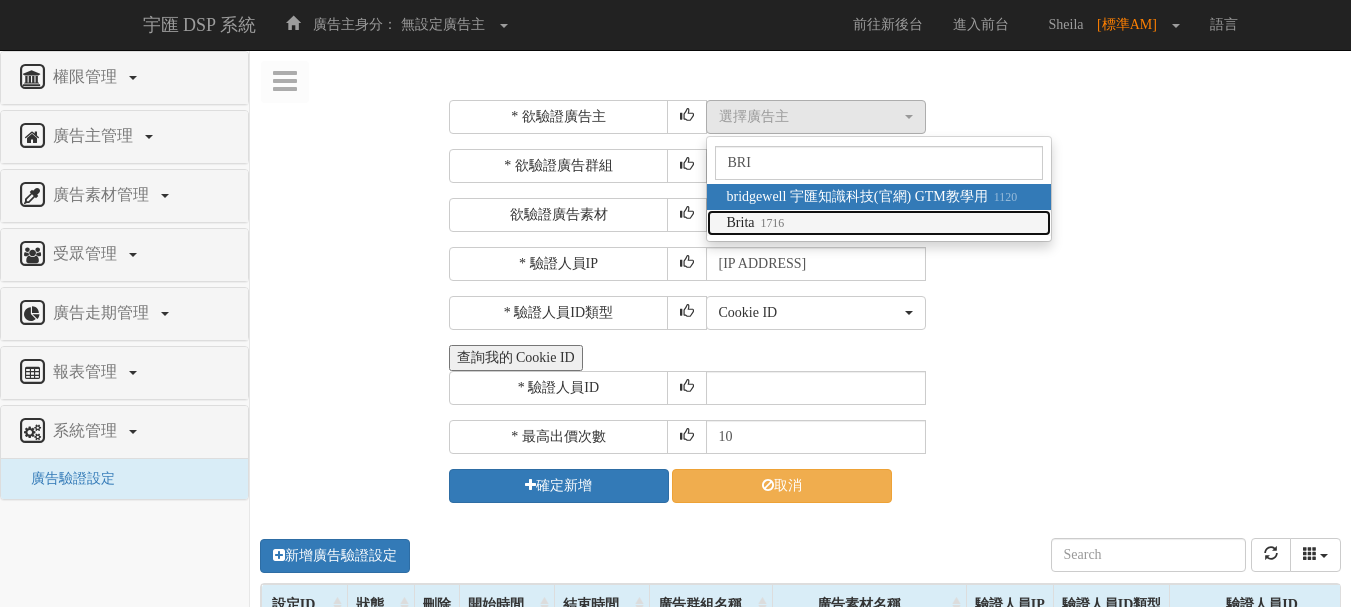 click on "Brita [NUMBER]" at bounding box center (756, 223) 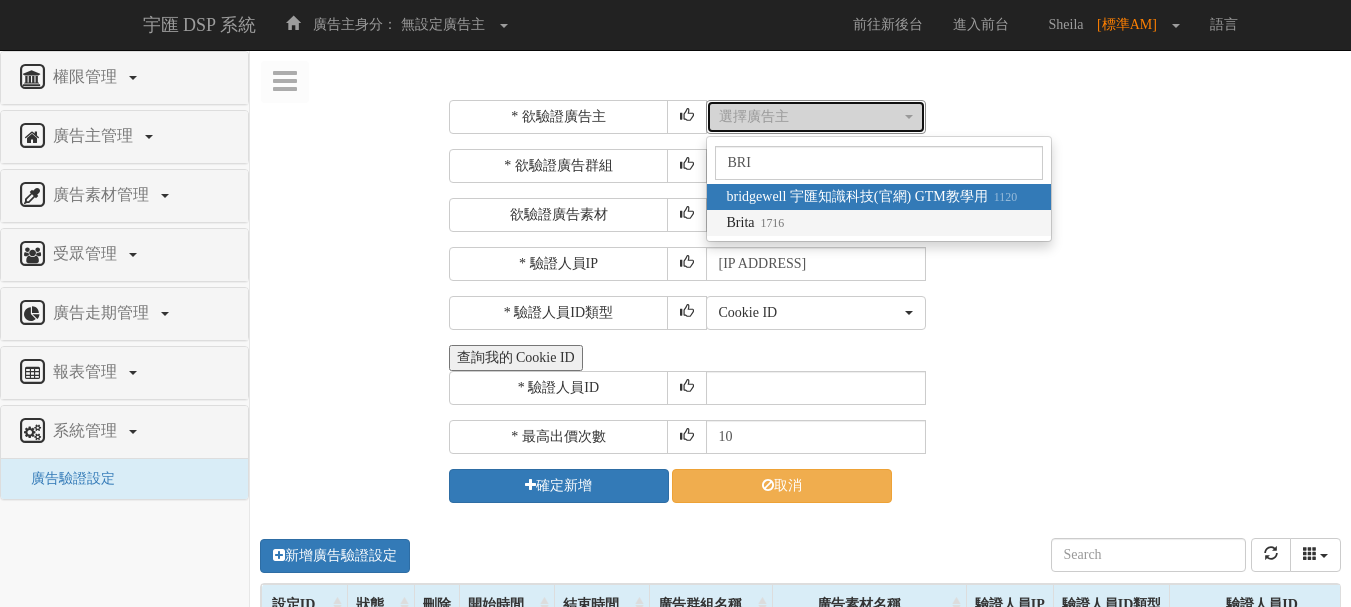 select on "[NUMBER]" 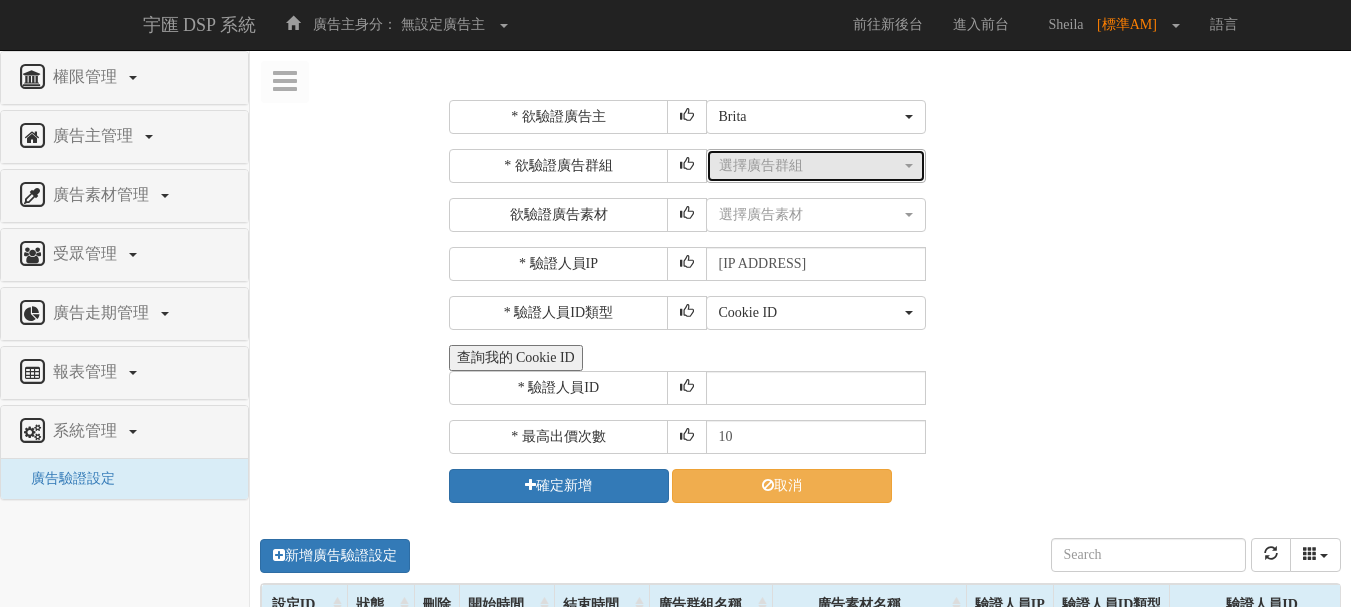 click on "選擇廣告群組" at bounding box center (810, 166) 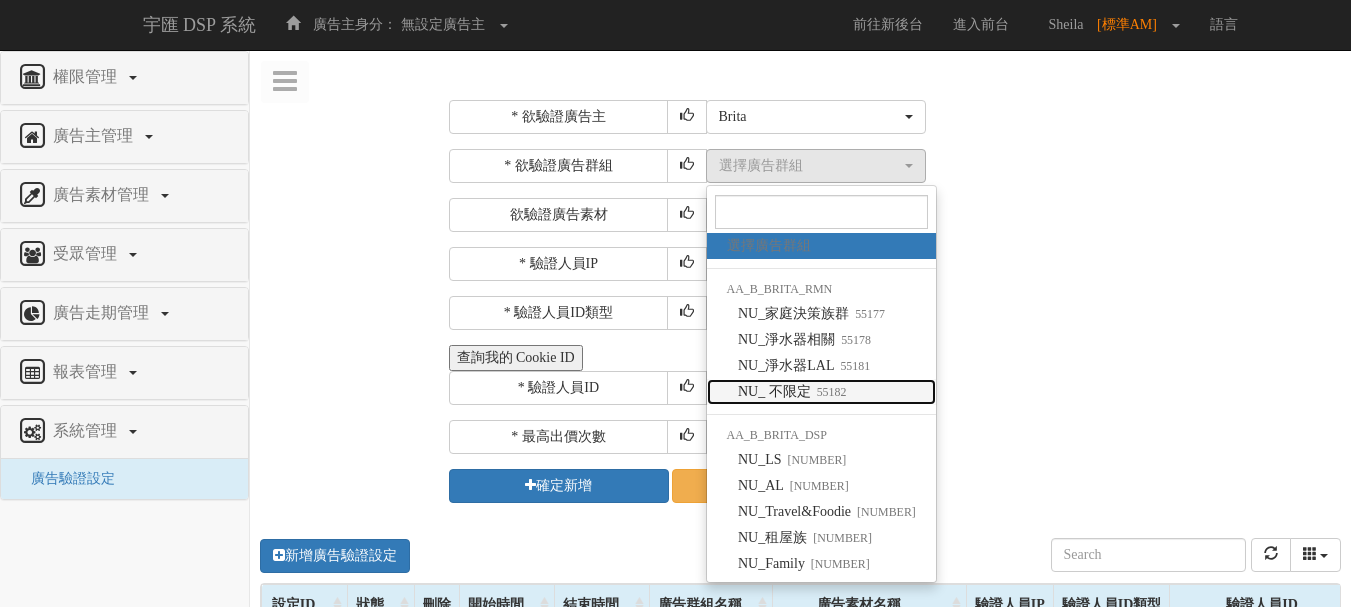 click on "NU_ 不限定 55182" at bounding box center (792, 392) 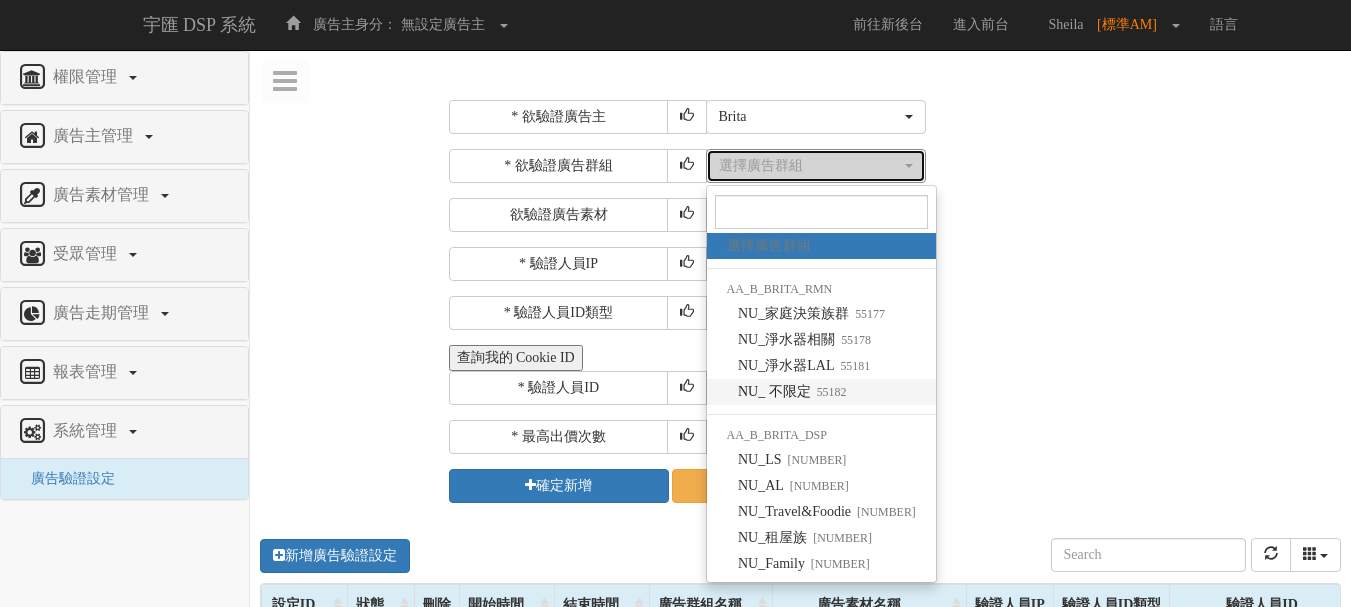 select on "55182" 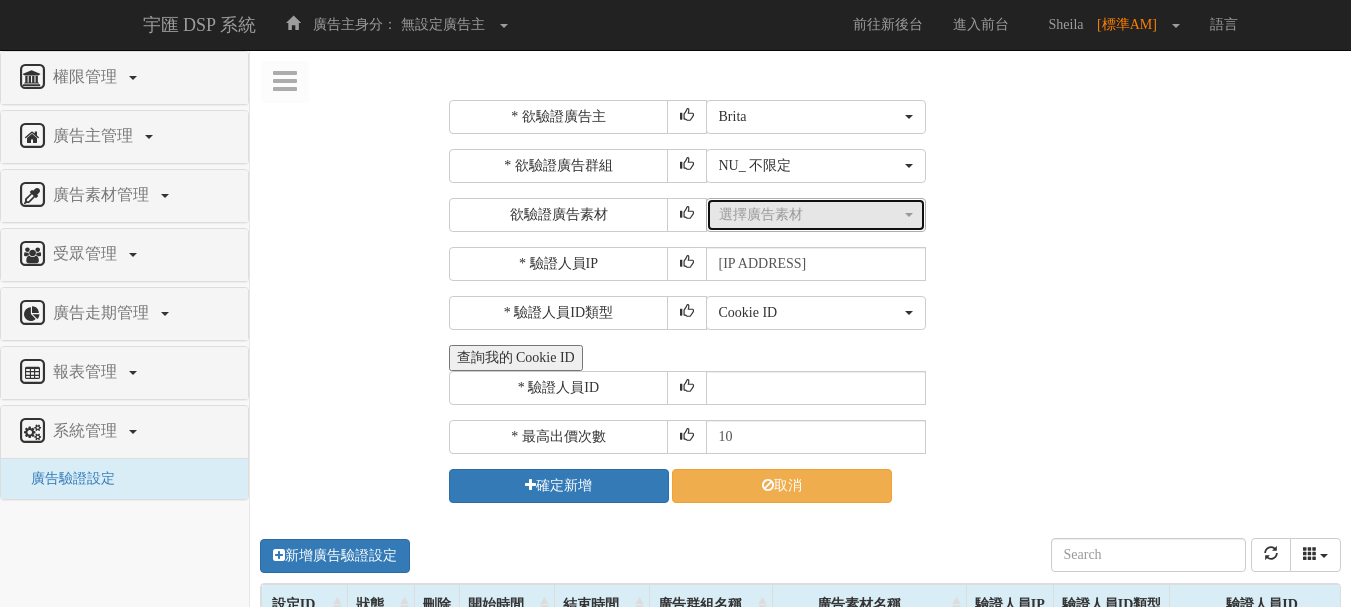 click on "選擇廣告素材" at bounding box center (810, 215) 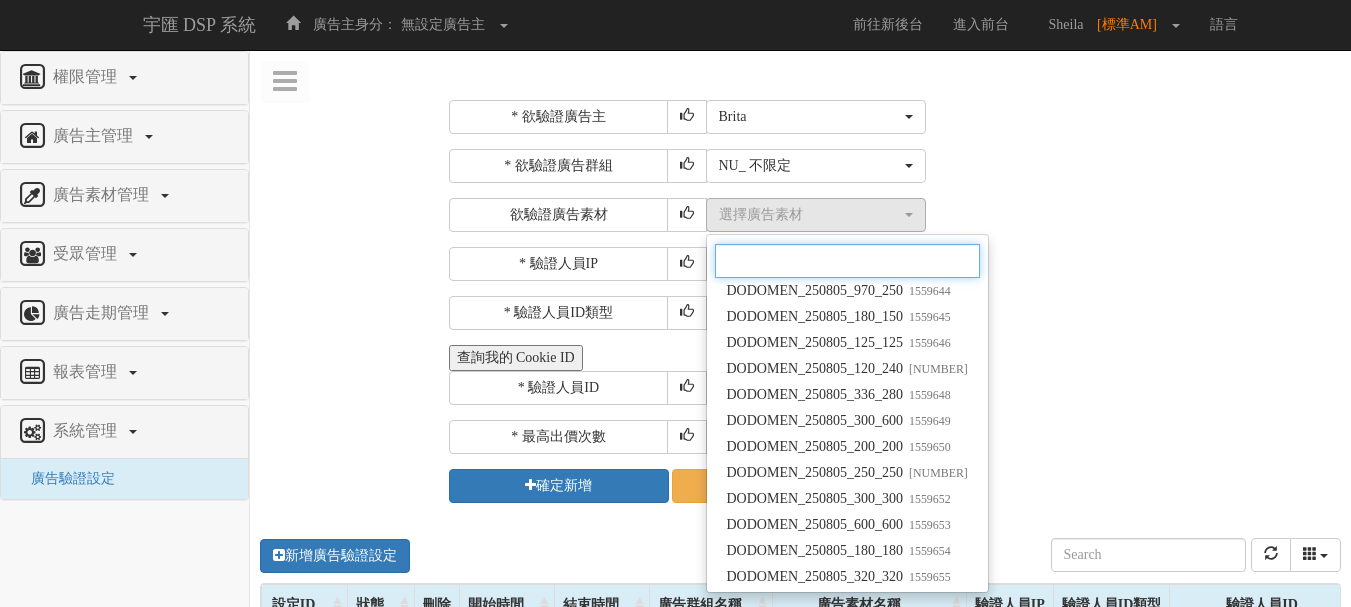 scroll, scrollTop: 442, scrollLeft: 0, axis: vertical 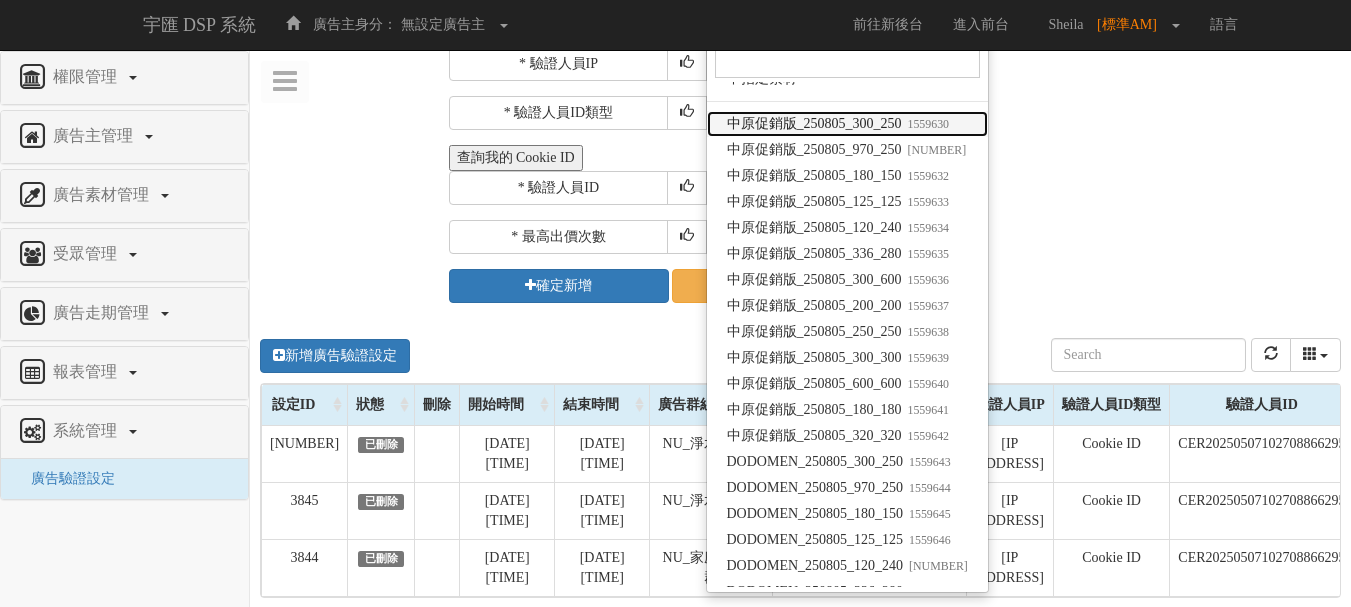 click on "中原促銷版_250805_300_250 1559630" at bounding box center (838, 124) 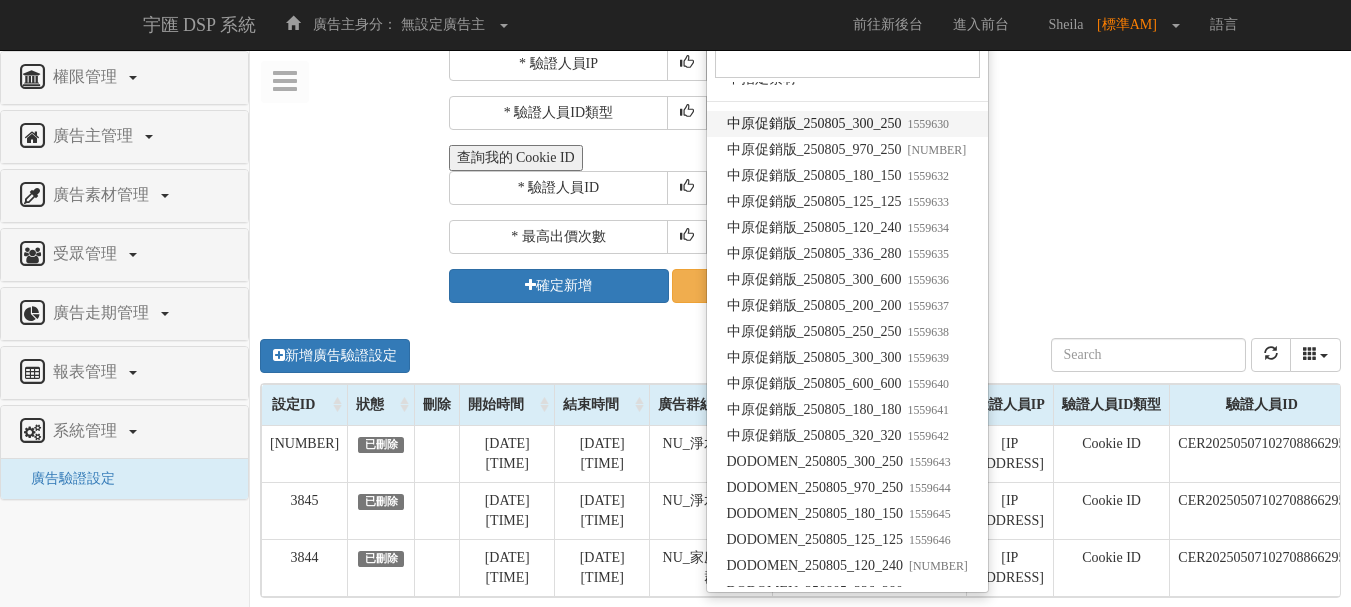select on "1559630" 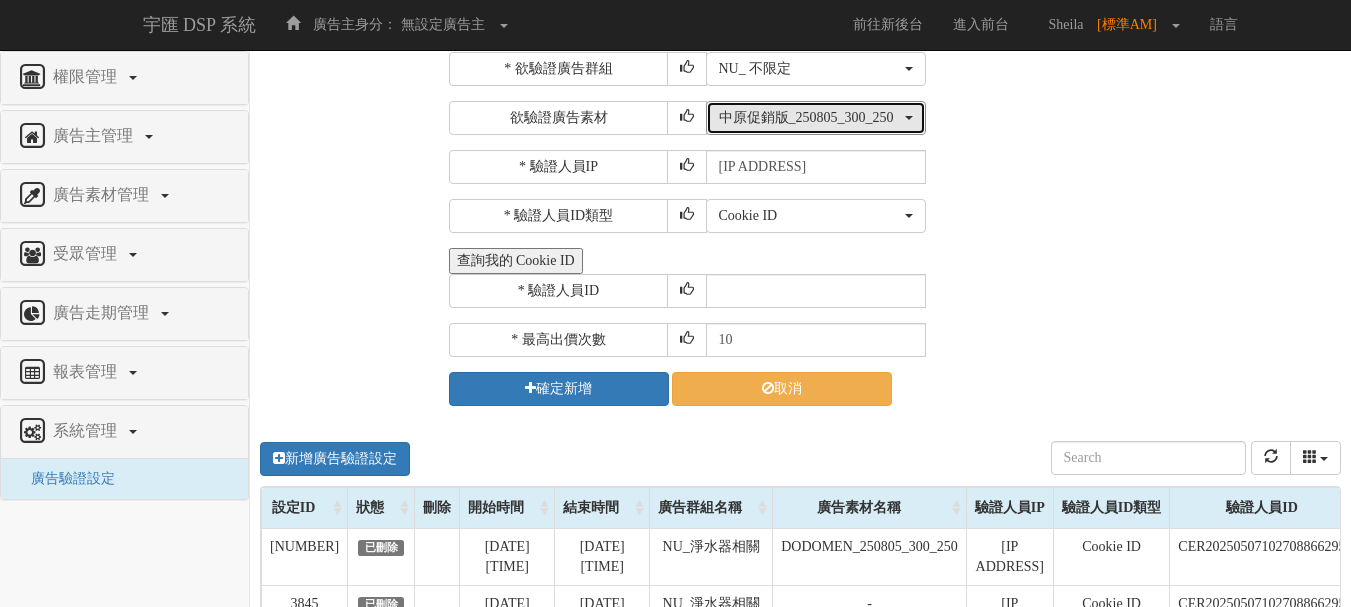 scroll, scrollTop: 0, scrollLeft: 0, axis: both 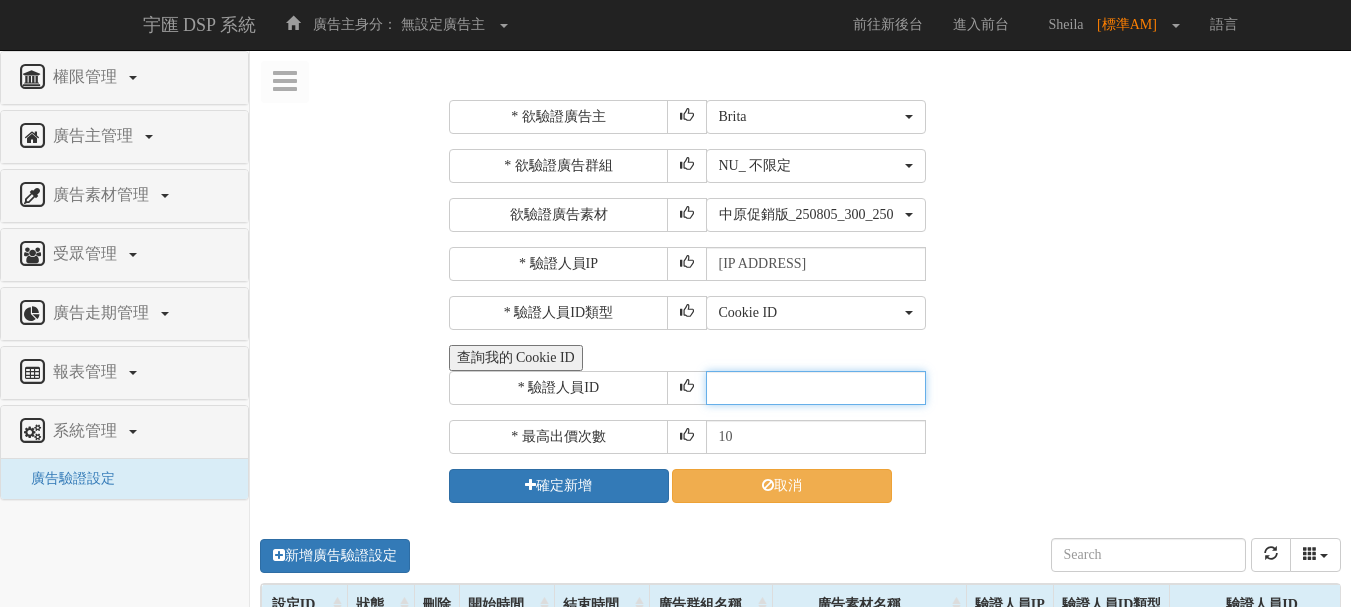 click at bounding box center (816, 388) 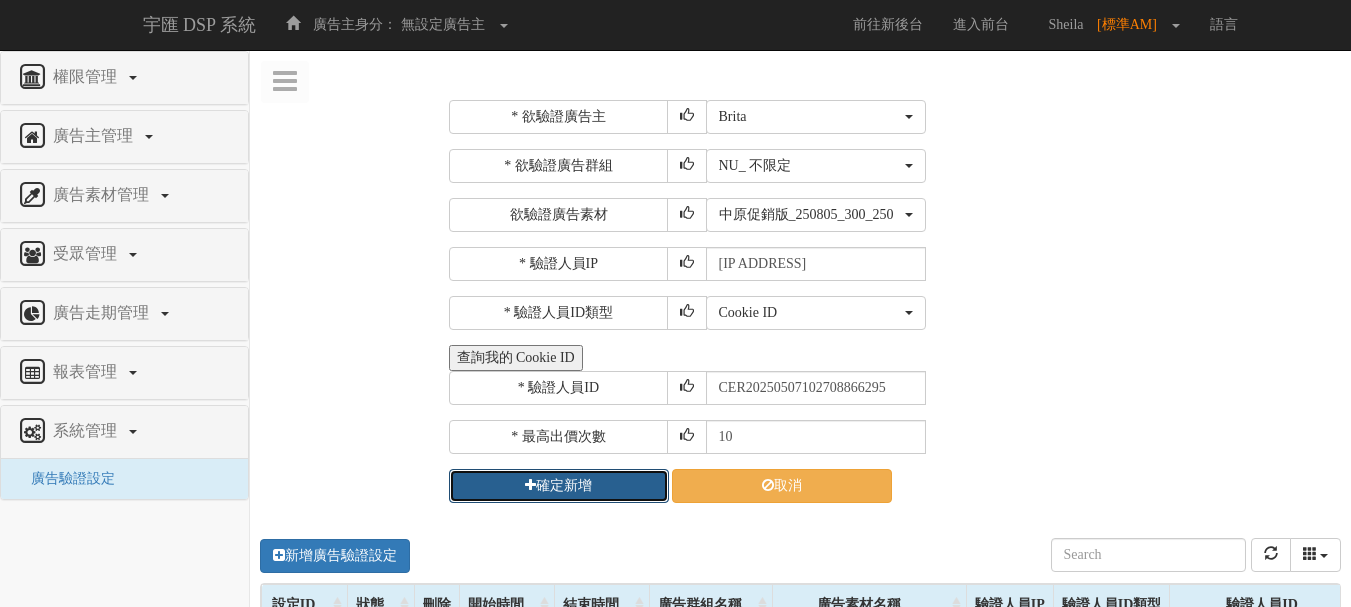 click on "確定新增" at bounding box center [559, 486] 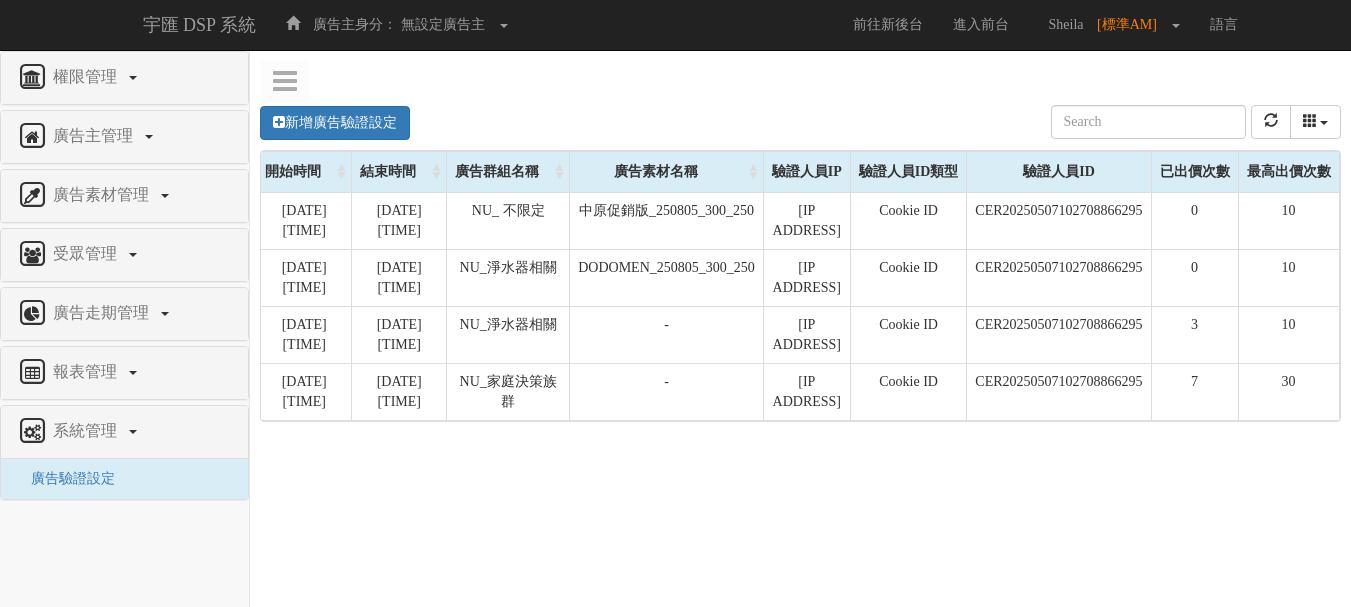 scroll, scrollTop: 0, scrollLeft: 272, axis: horizontal 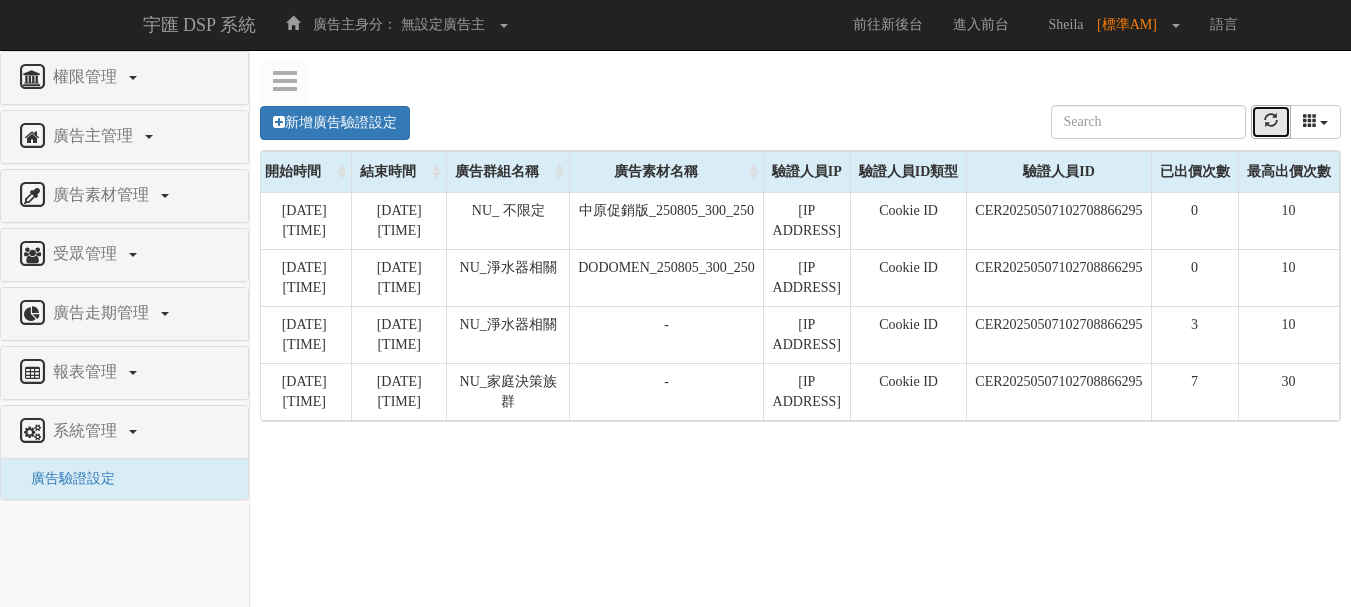 click at bounding box center (1271, 120) 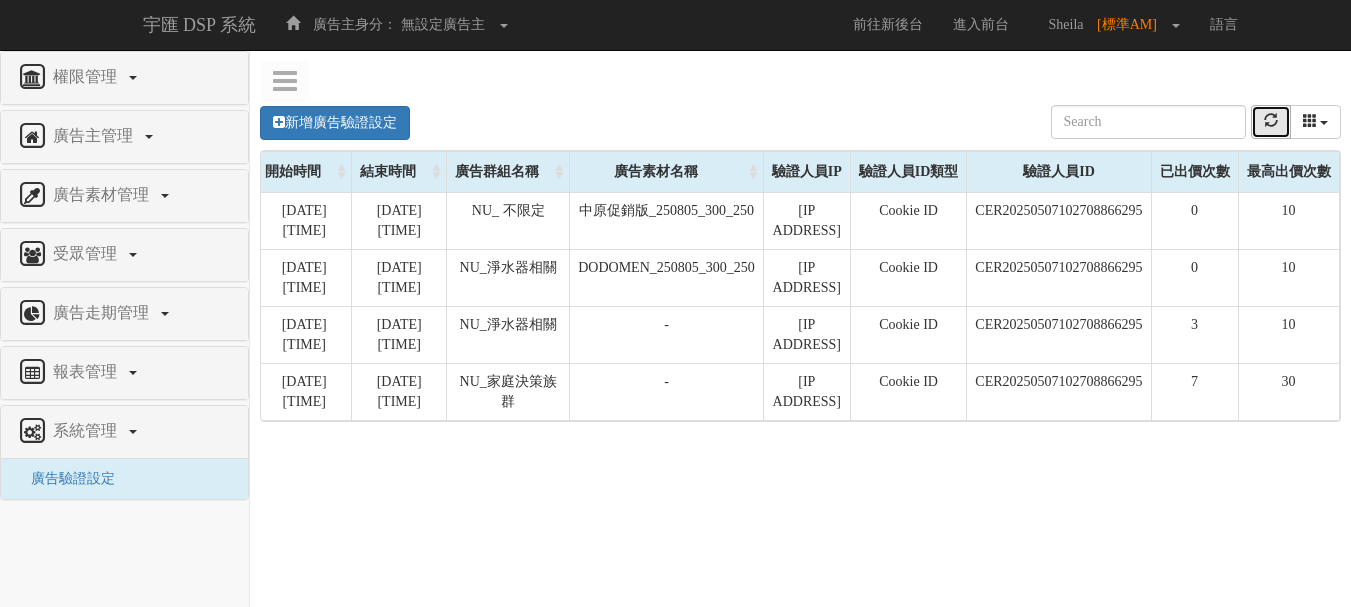 click at bounding box center (1271, 120) 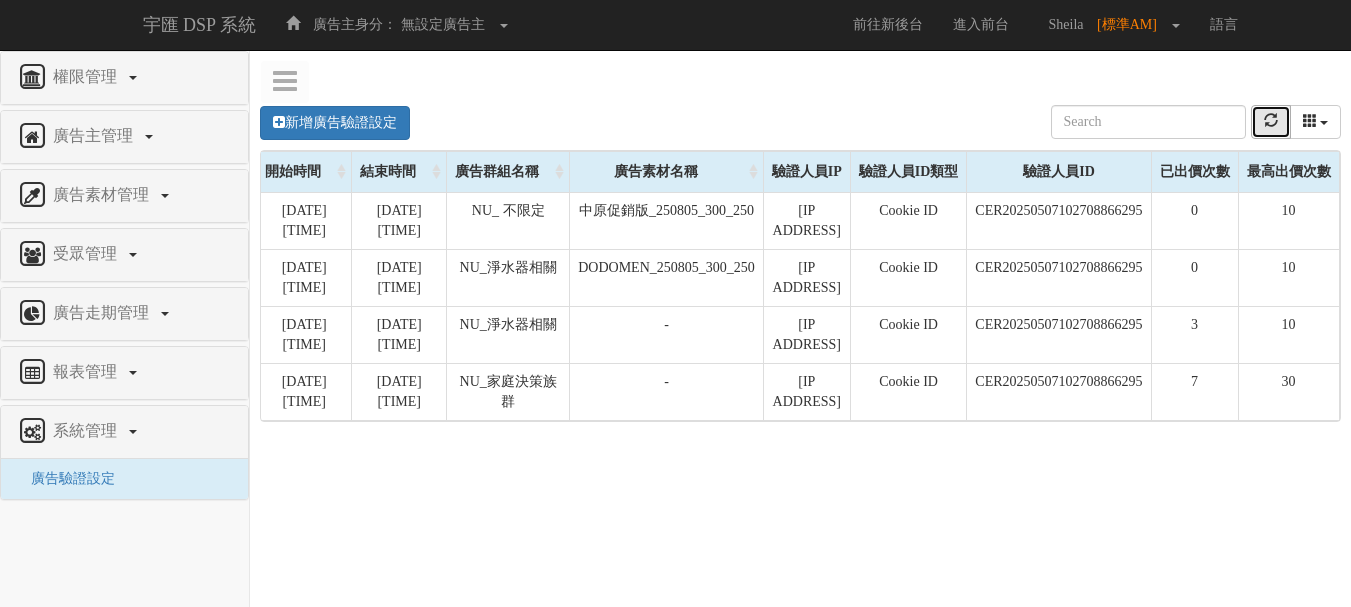 click at bounding box center (1271, 120) 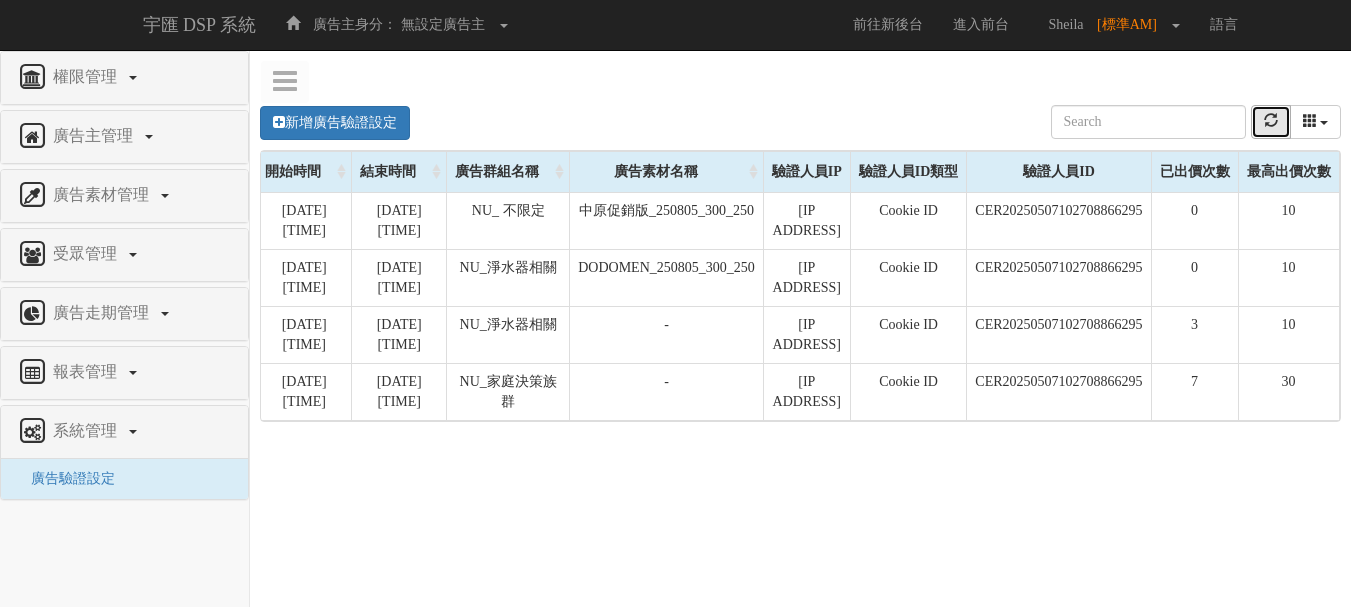 click at bounding box center [1271, 122] 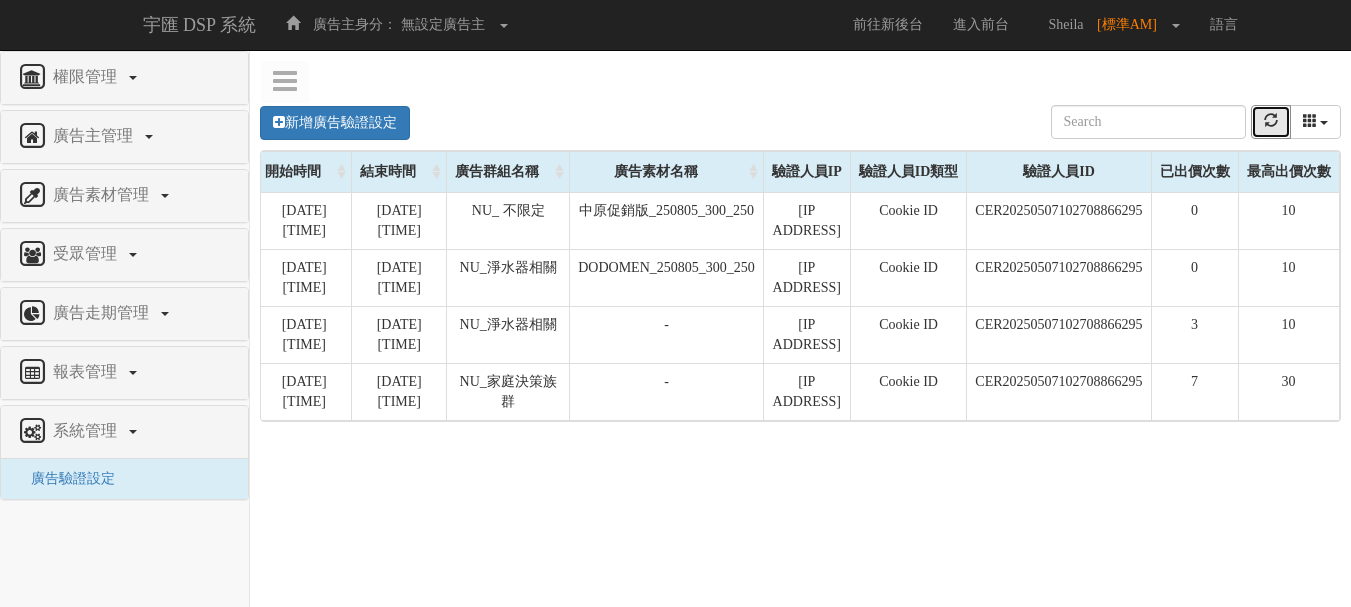 scroll, scrollTop: 0, scrollLeft: 0, axis: both 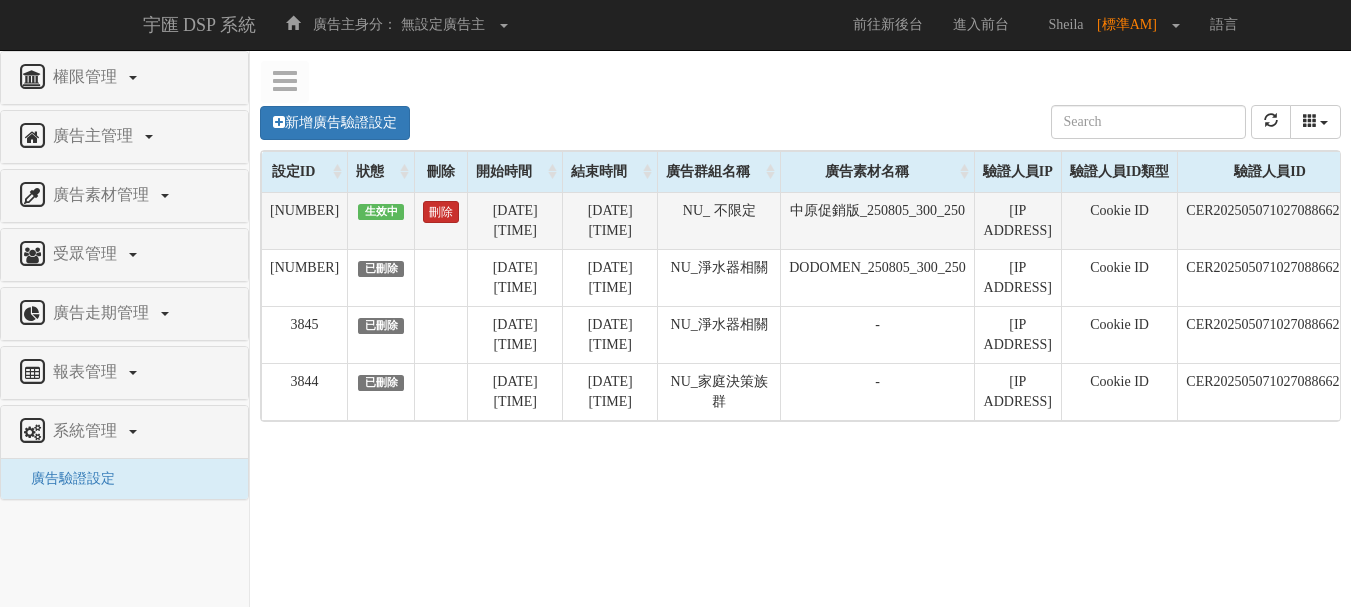 click on "刪除" at bounding box center (441, 212) 